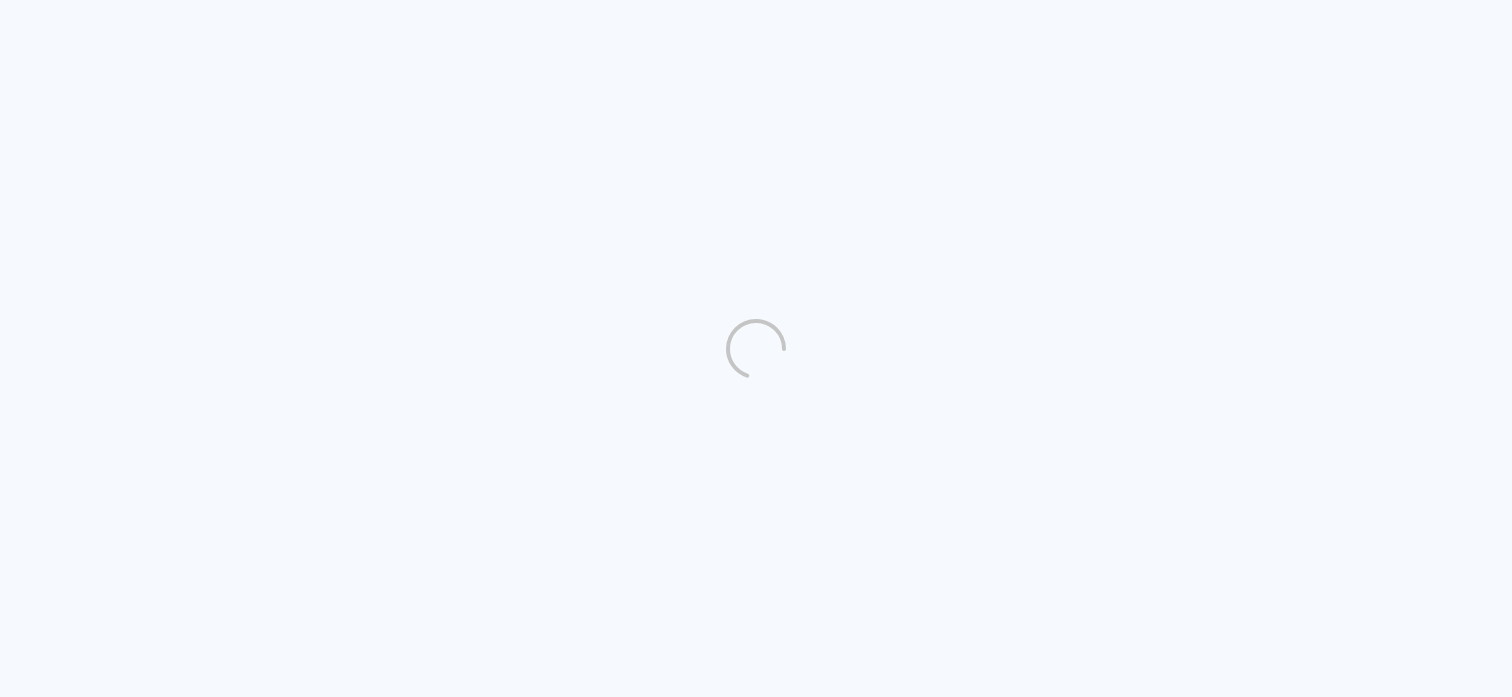 scroll, scrollTop: 0, scrollLeft: 0, axis: both 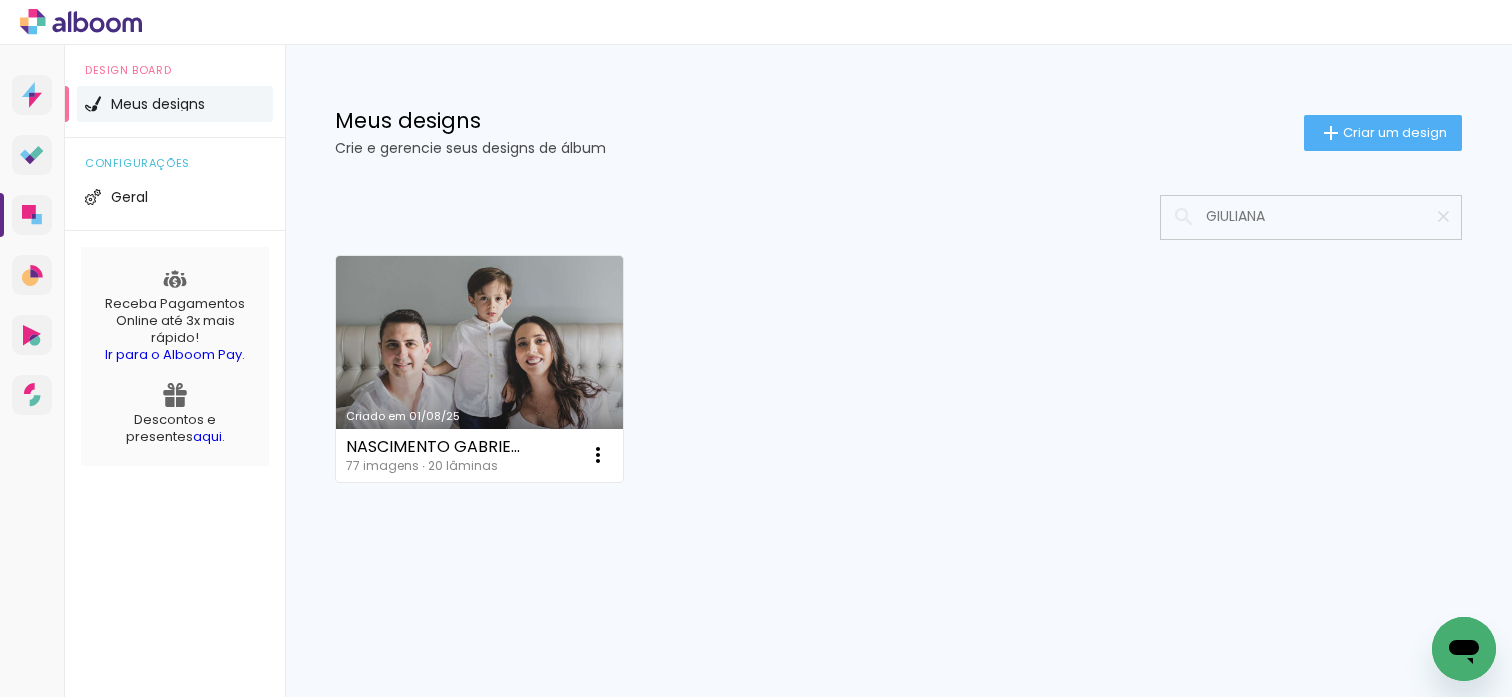 type on "GIULIANA" 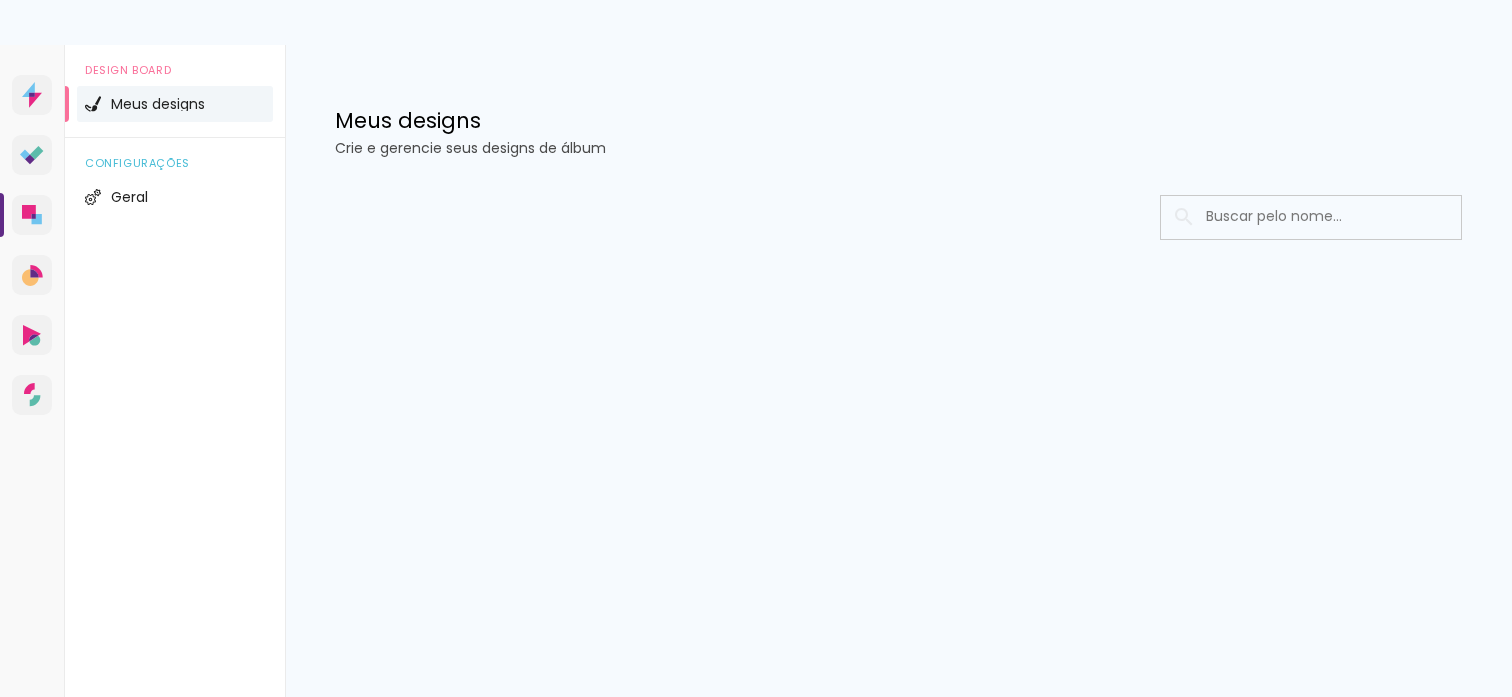 scroll, scrollTop: 0, scrollLeft: 0, axis: both 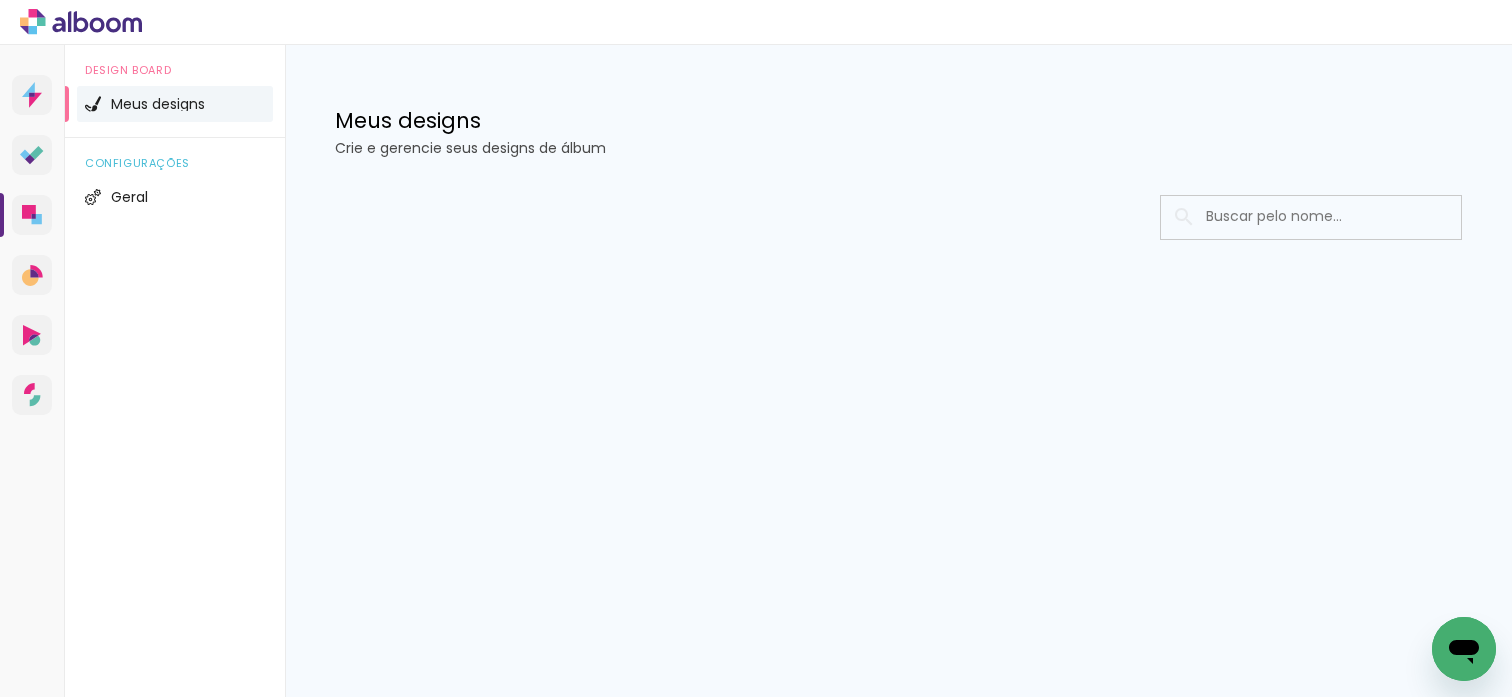 click at bounding box center (1338, 216) 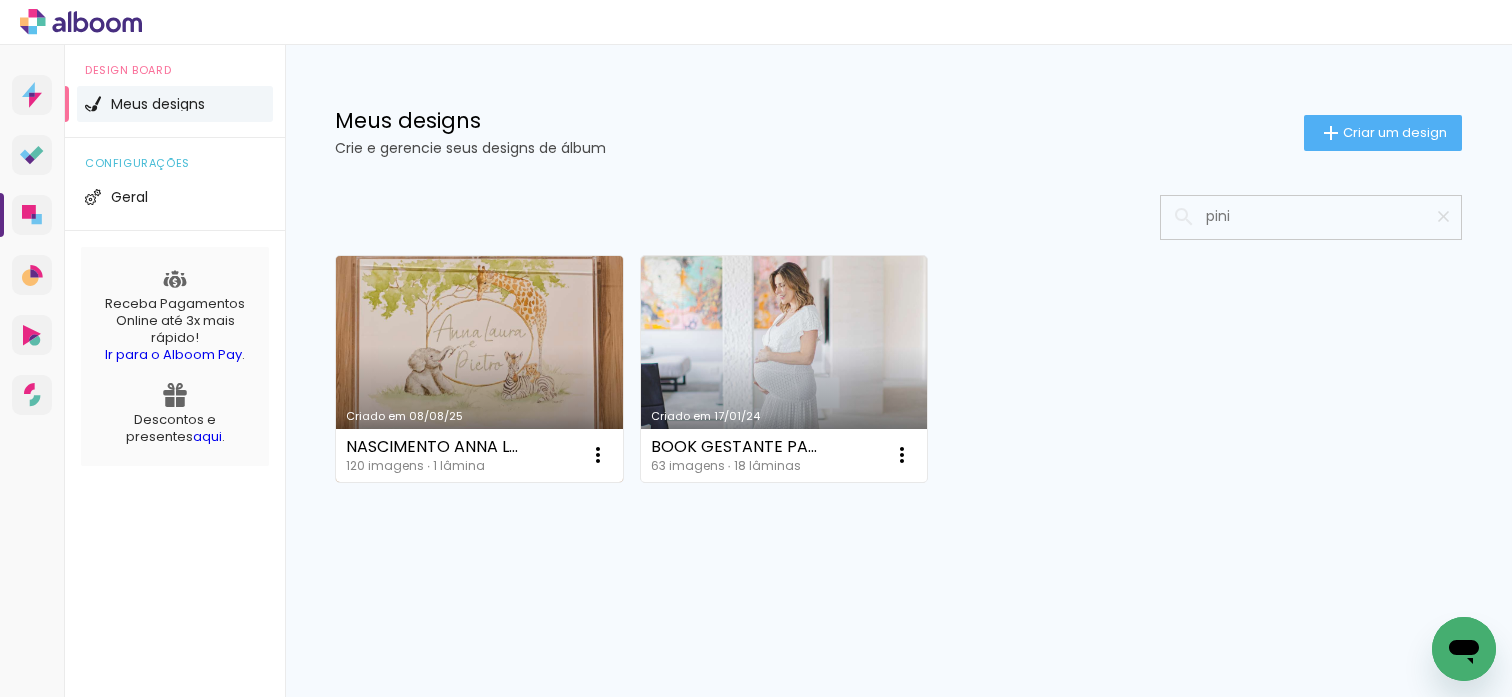 type on "pini" 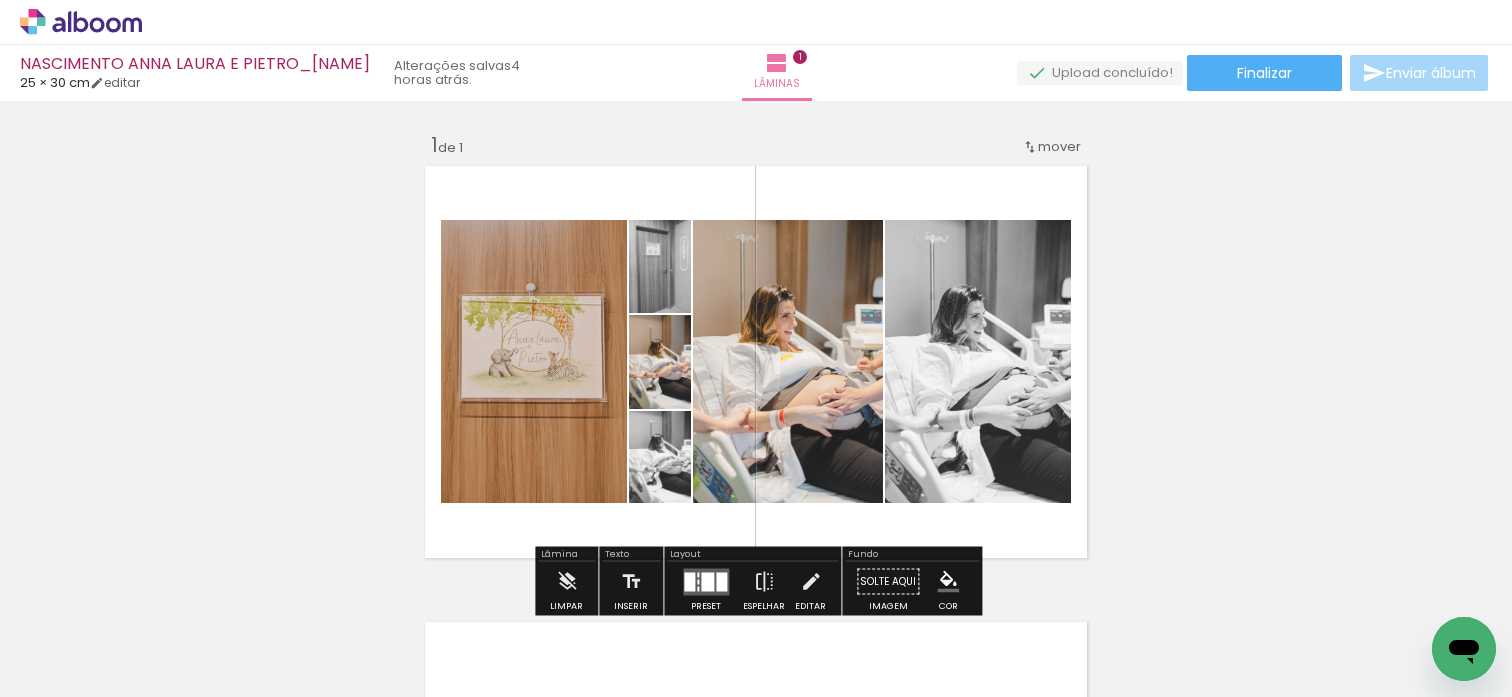 scroll, scrollTop: 0, scrollLeft: 127, axis: horizontal 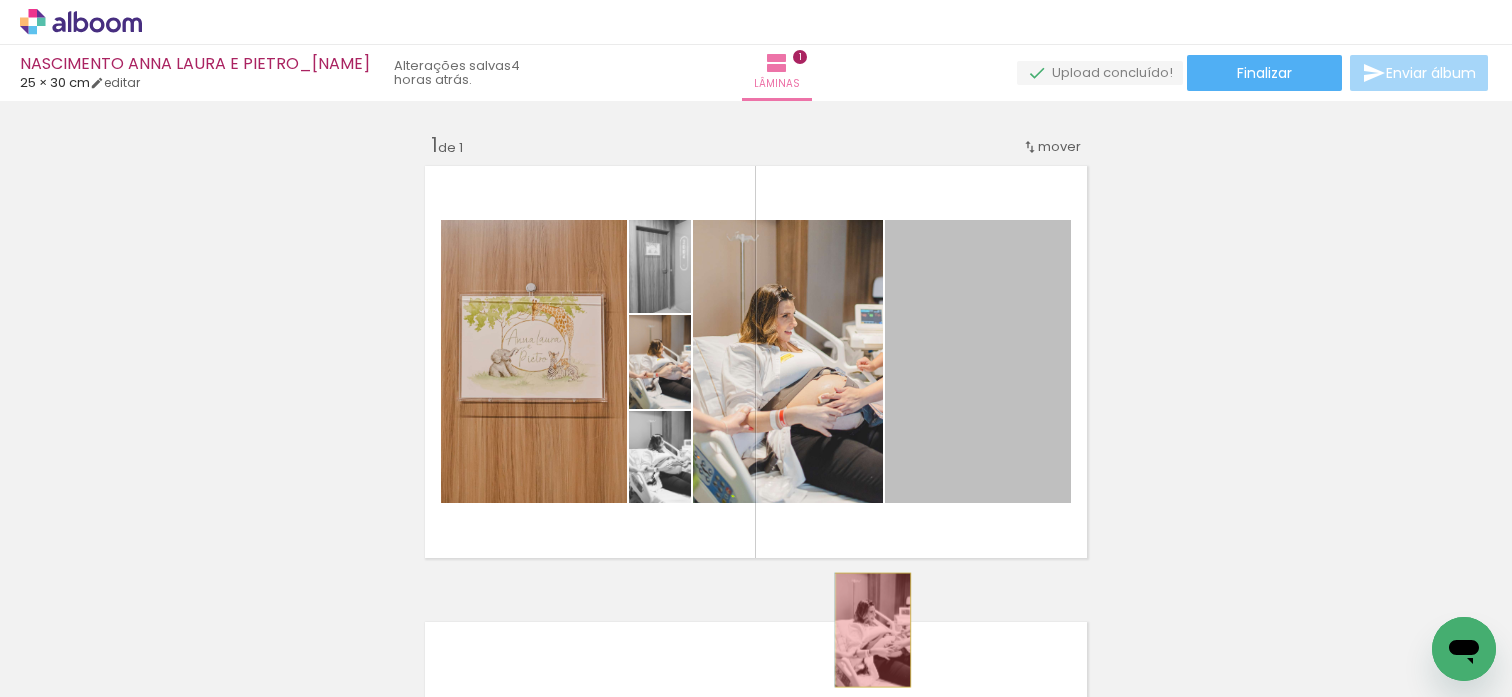 drag, startPoint x: 955, startPoint y: 435, endPoint x: 873, endPoint y: 630, distance: 211.5396 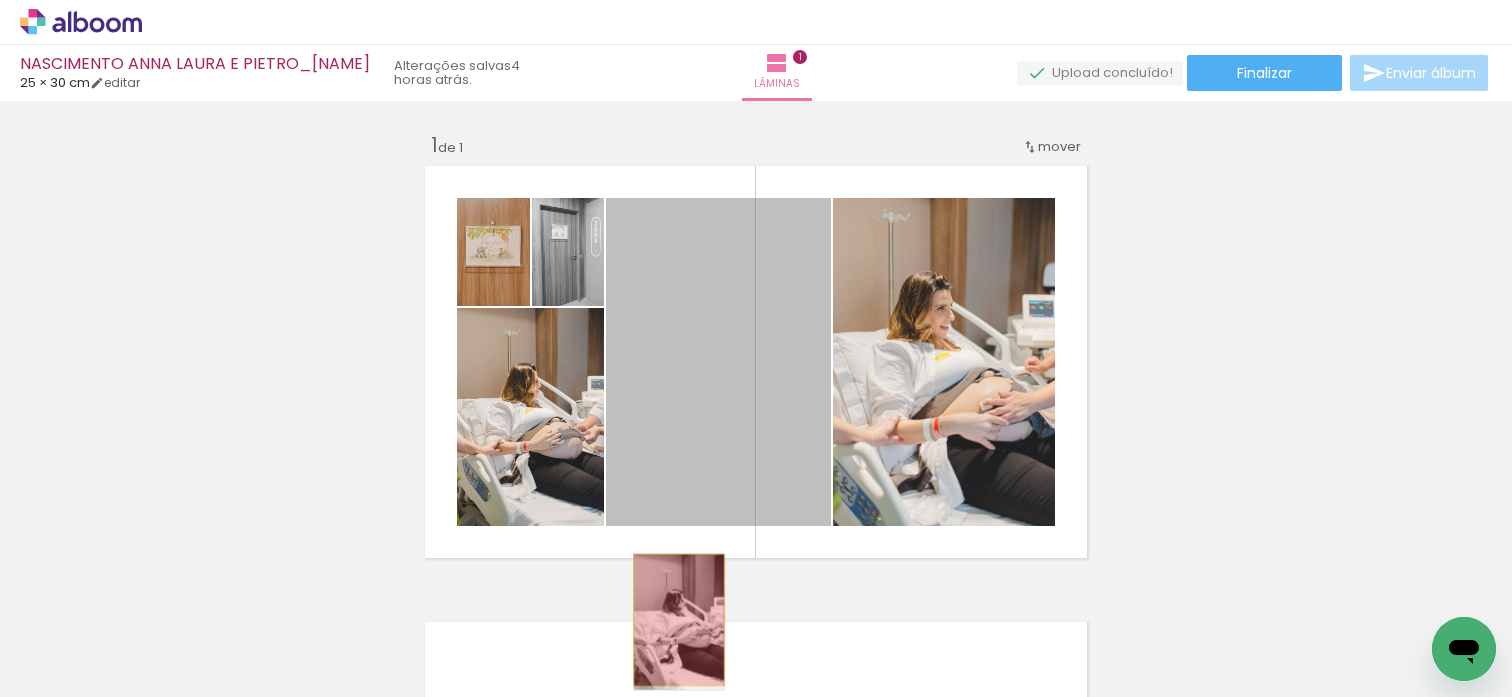 drag, startPoint x: 657, startPoint y: 446, endPoint x: 679, endPoint y: 620, distance: 175.38528 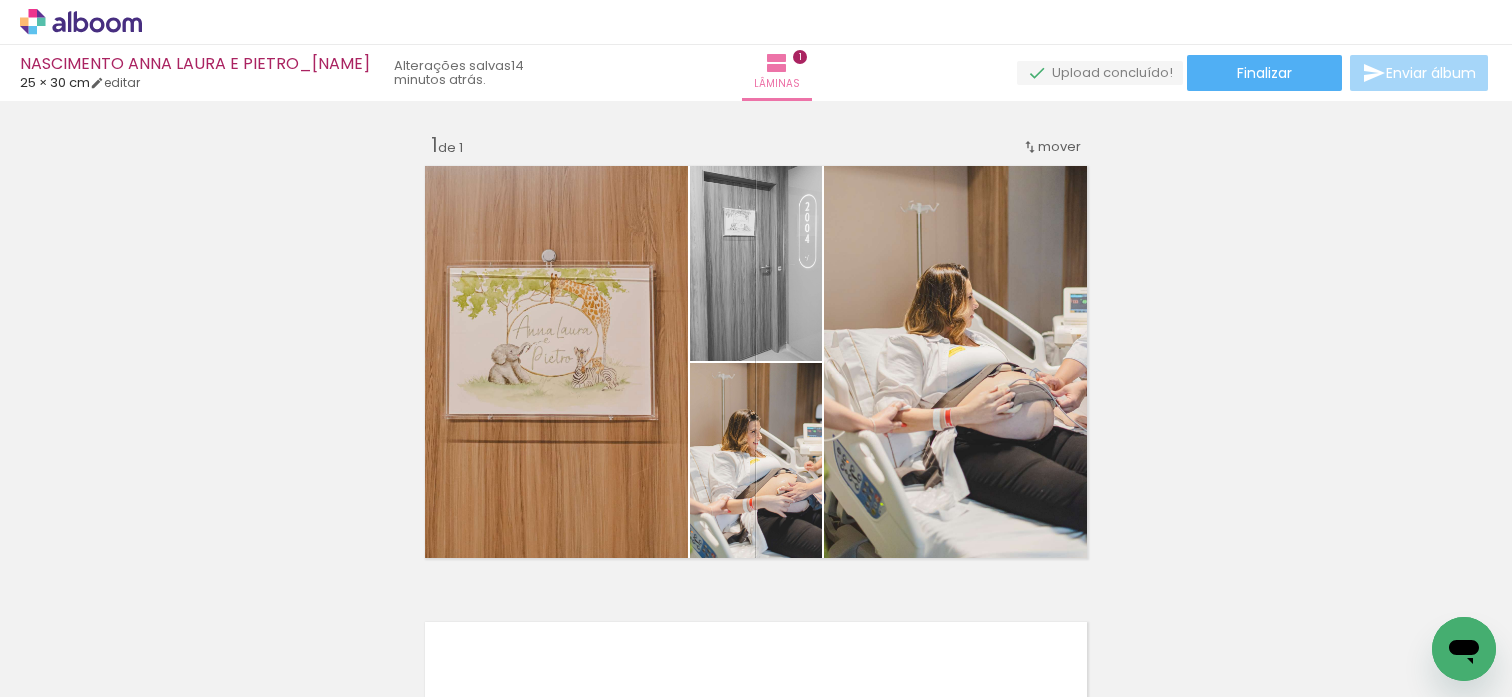 click 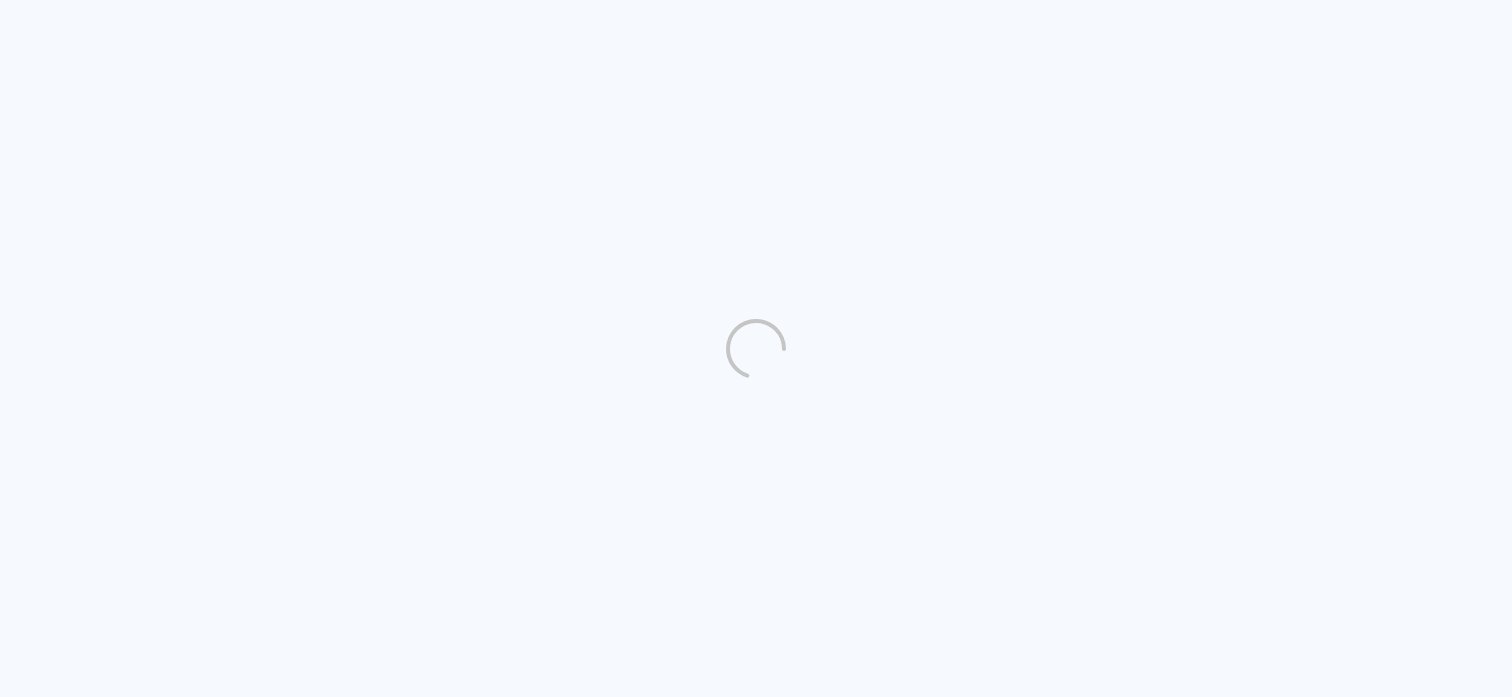 scroll, scrollTop: 0, scrollLeft: 0, axis: both 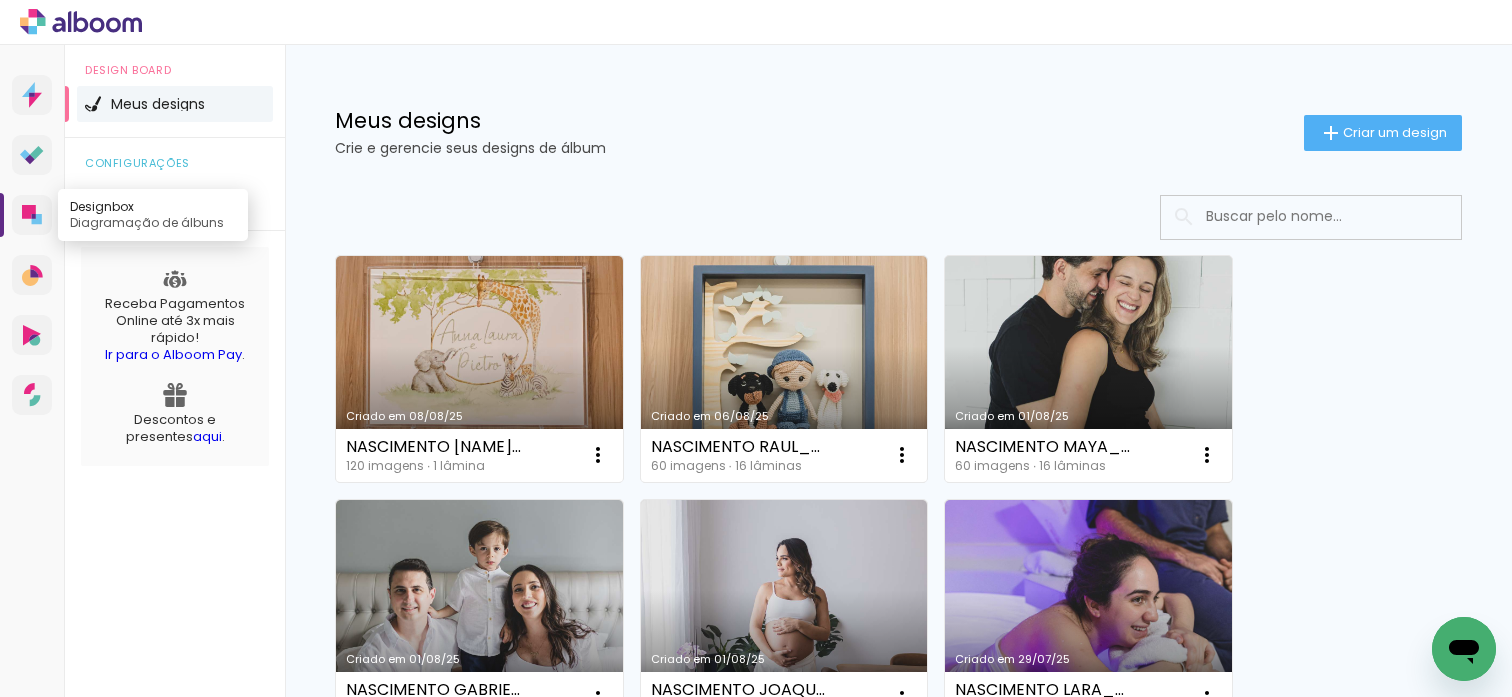 click 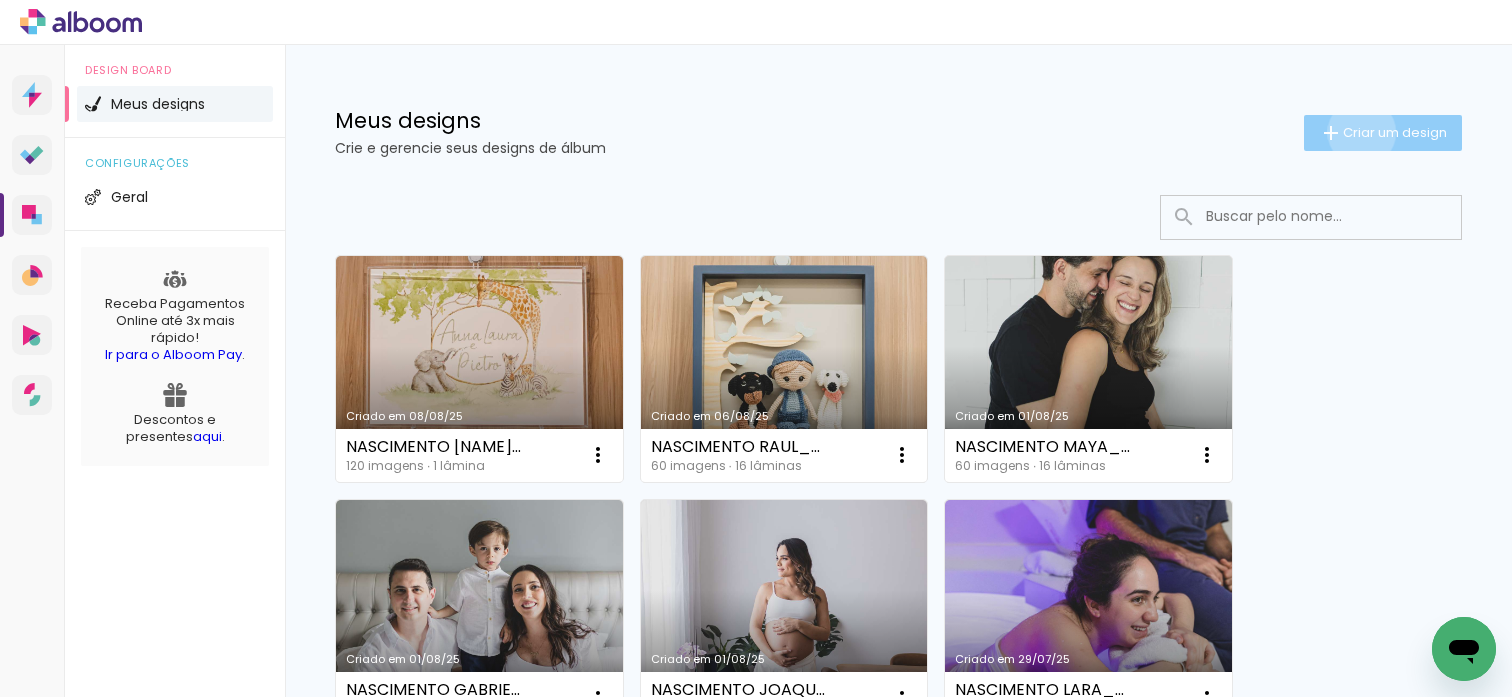 click on "Criar um design" 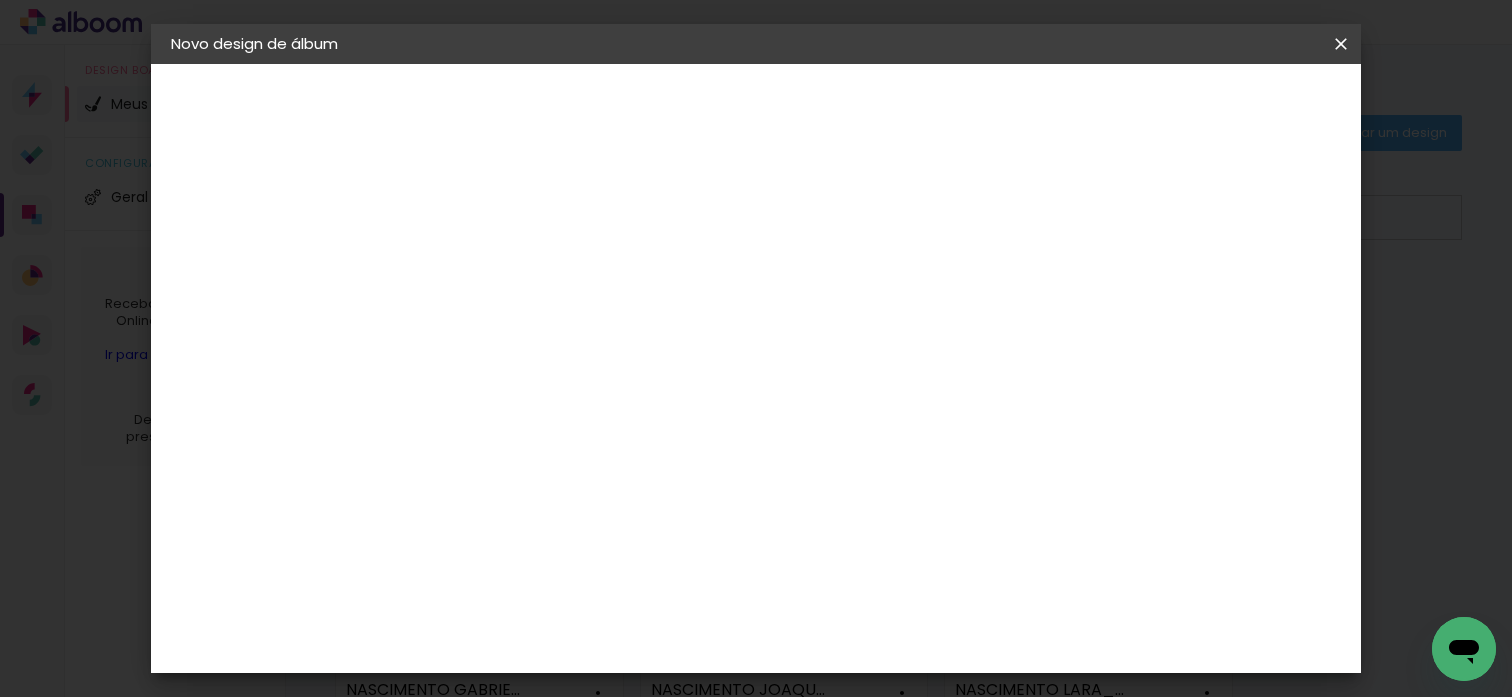 click at bounding box center [498, 268] 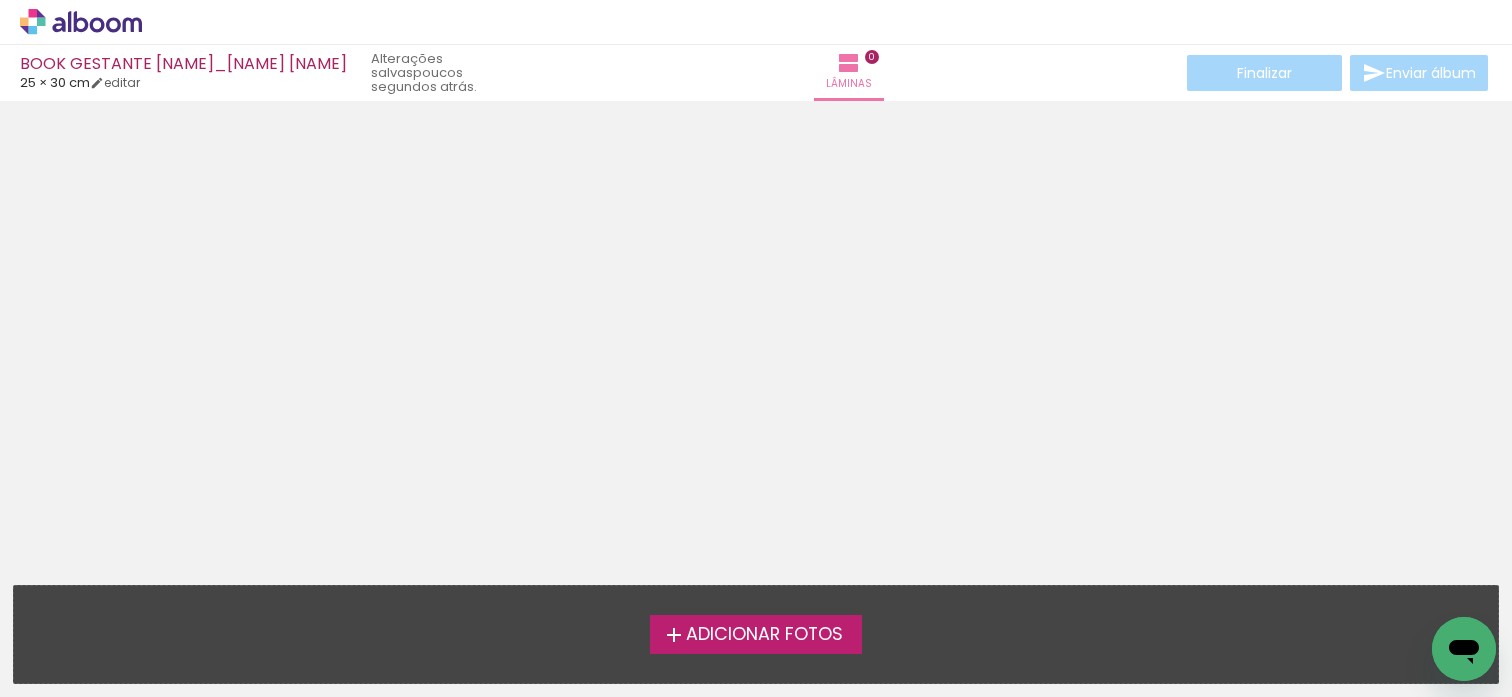 click on "Adicionar Fotos" at bounding box center (764, 635) 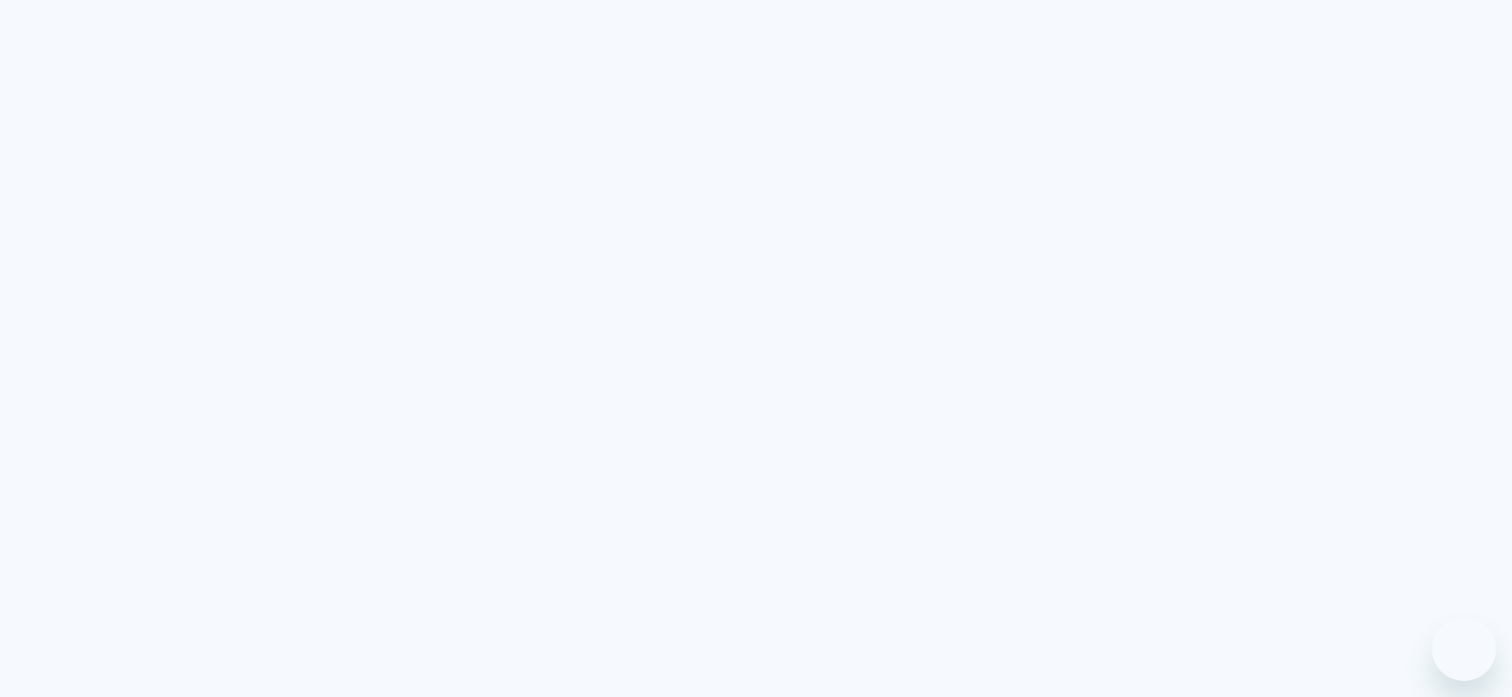 scroll, scrollTop: 0, scrollLeft: 0, axis: both 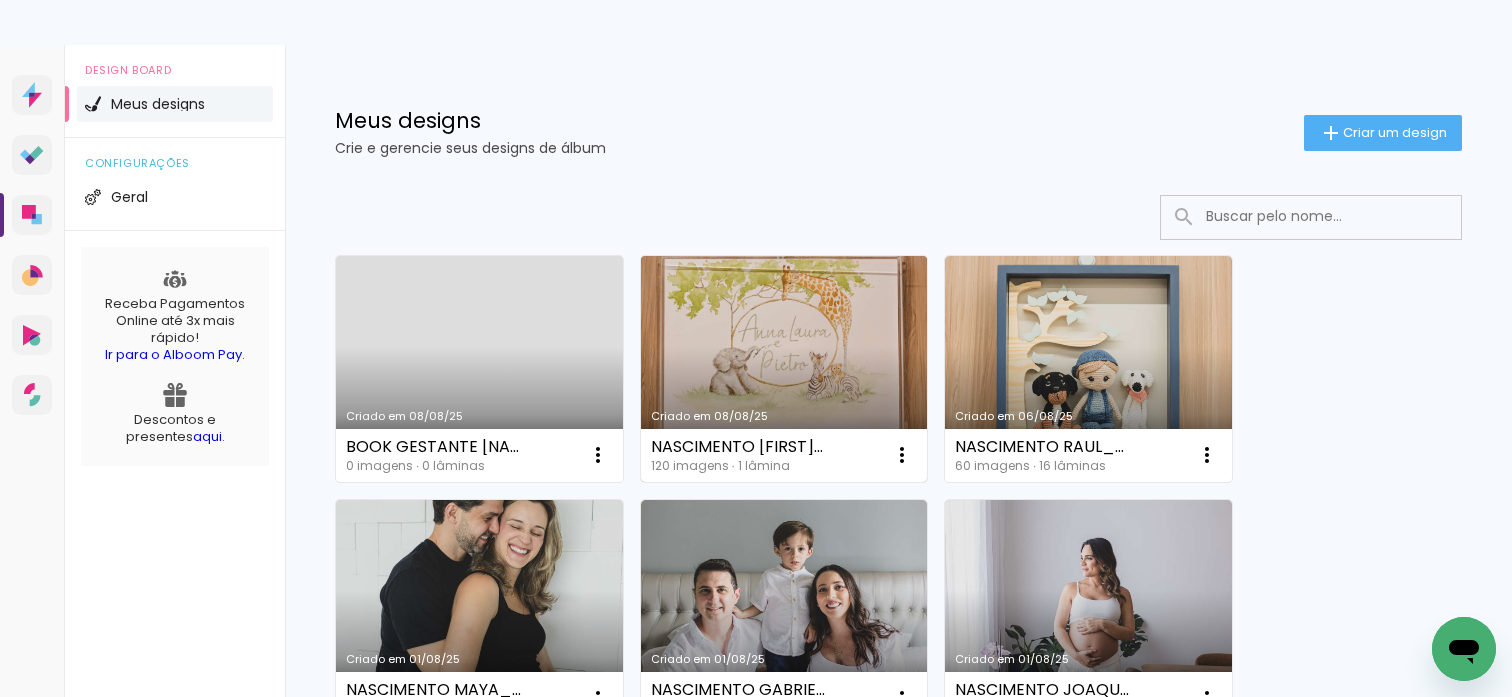 click on "Criado em 08/08/25" at bounding box center [784, 369] 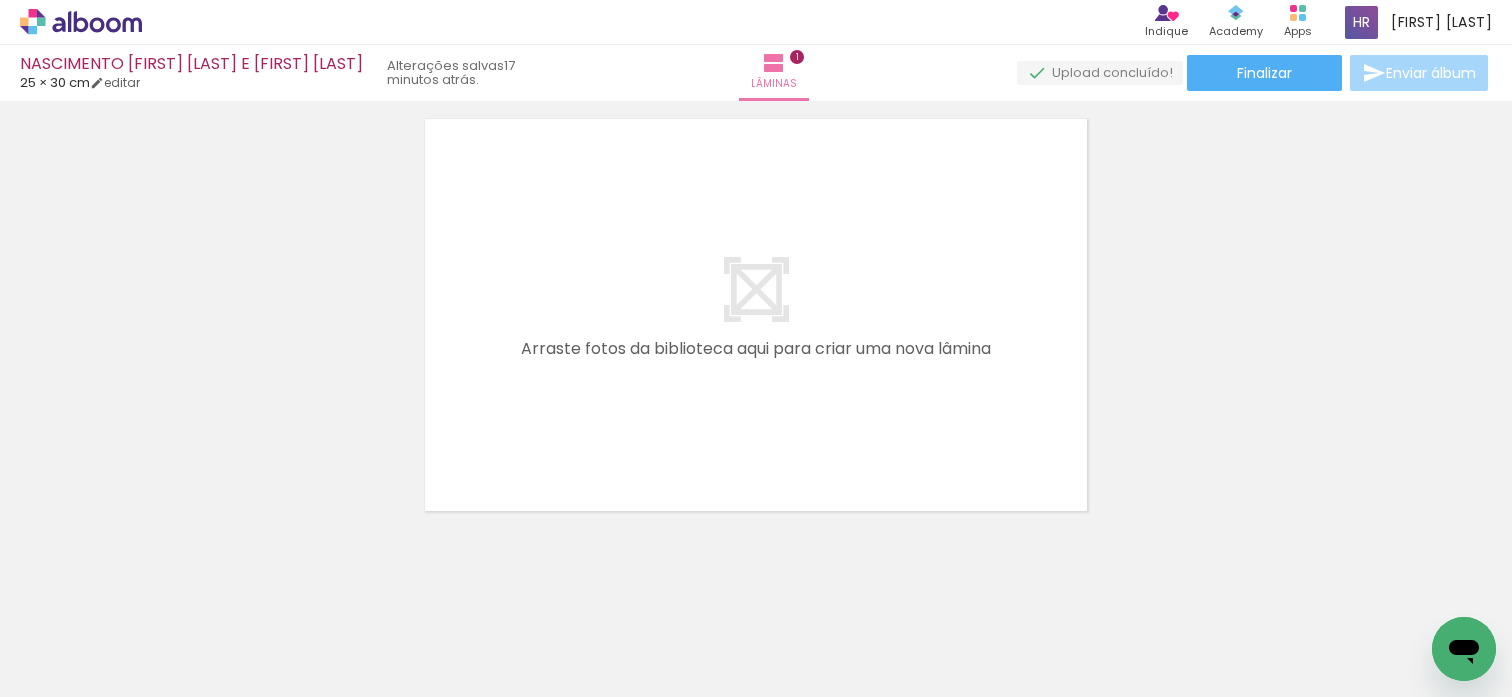 scroll, scrollTop: 501, scrollLeft: 0, axis: vertical 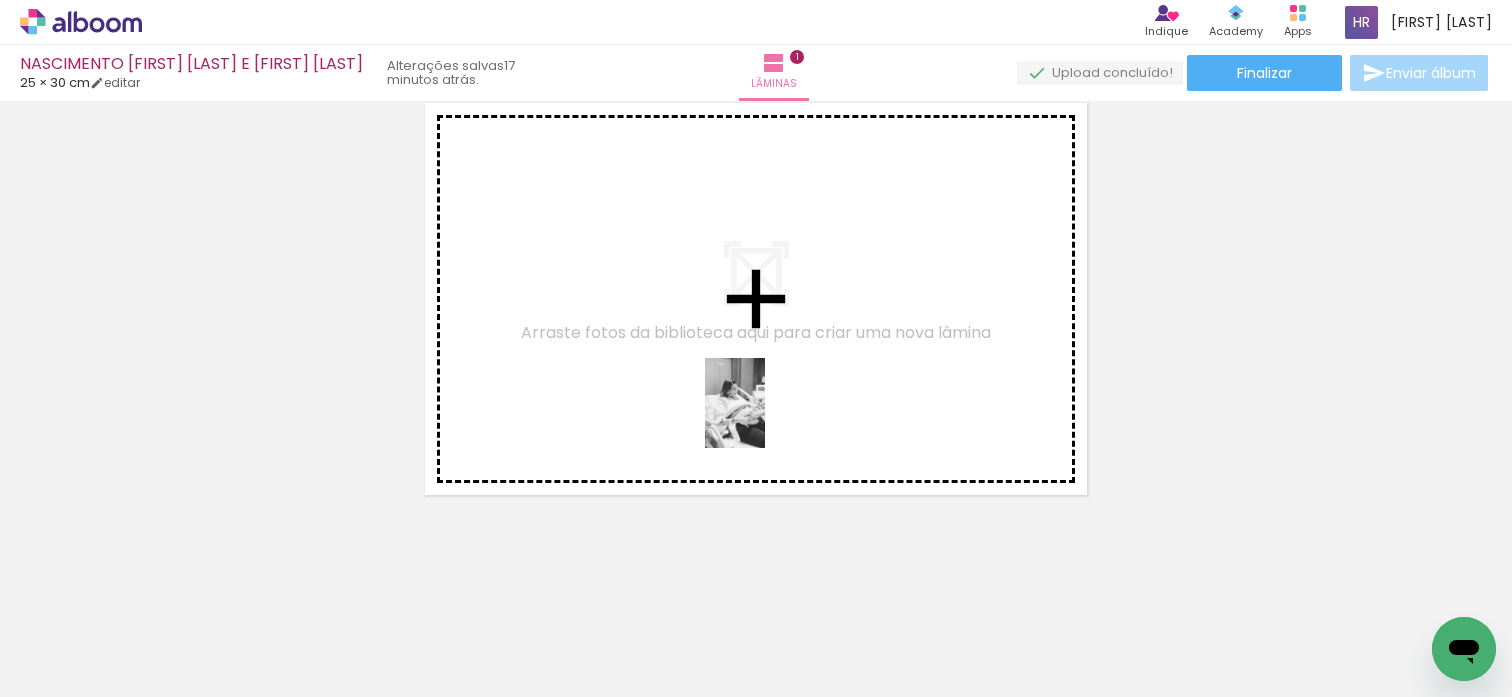 drag, startPoint x: 769, startPoint y: 618, endPoint x: 765, endPoint y: 418, distance: 200.04 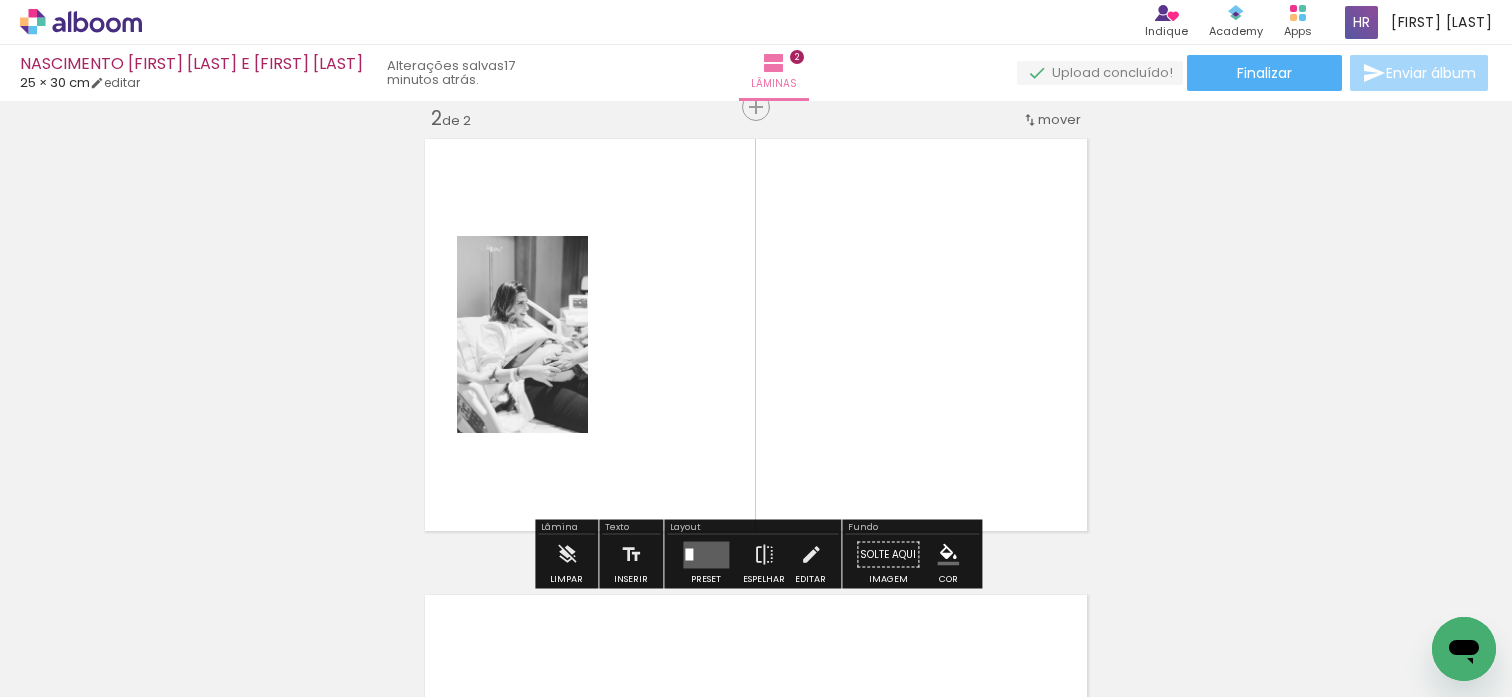 scroll, scrollTop: 481, scrollLeft: 0, axis: vertical 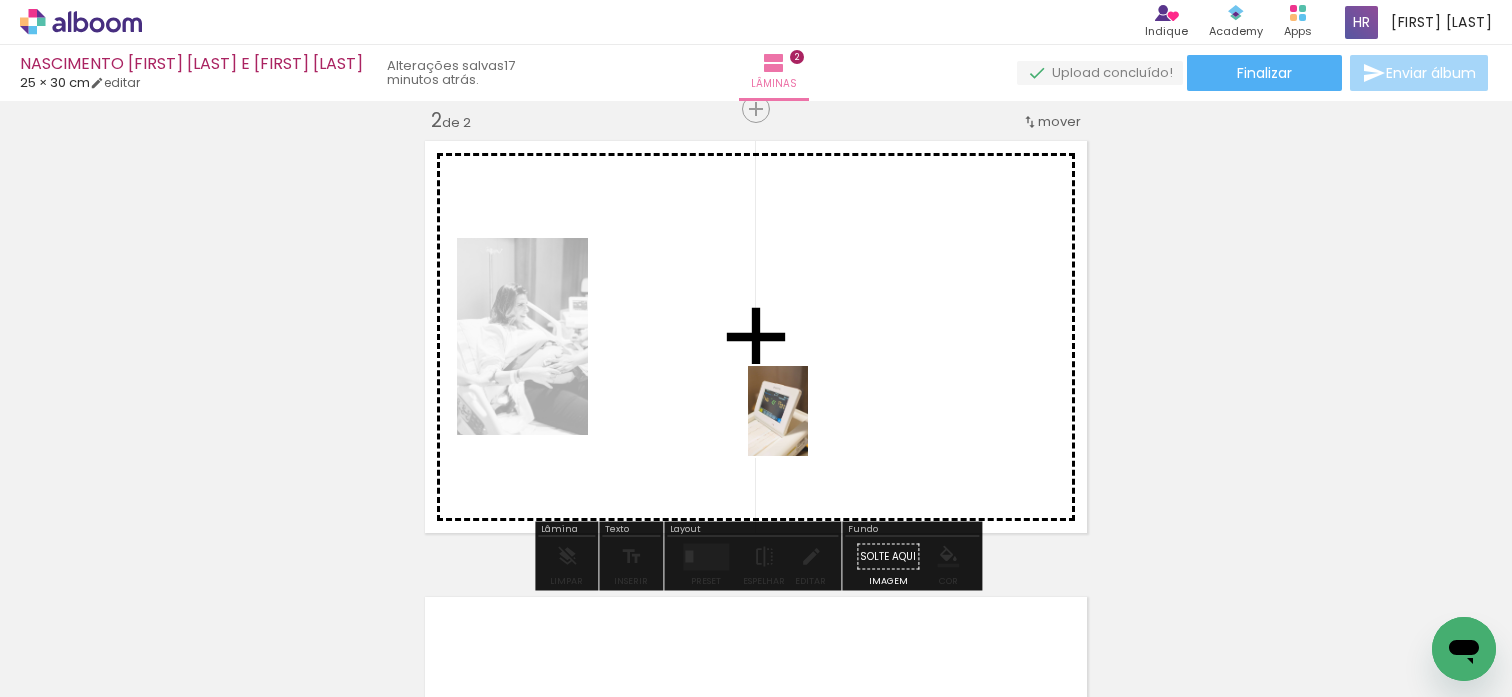 drag, startPoint x: 861, startPoint y: 615, endPoint x: 808, endPoint y: 426, distance: 196.2906 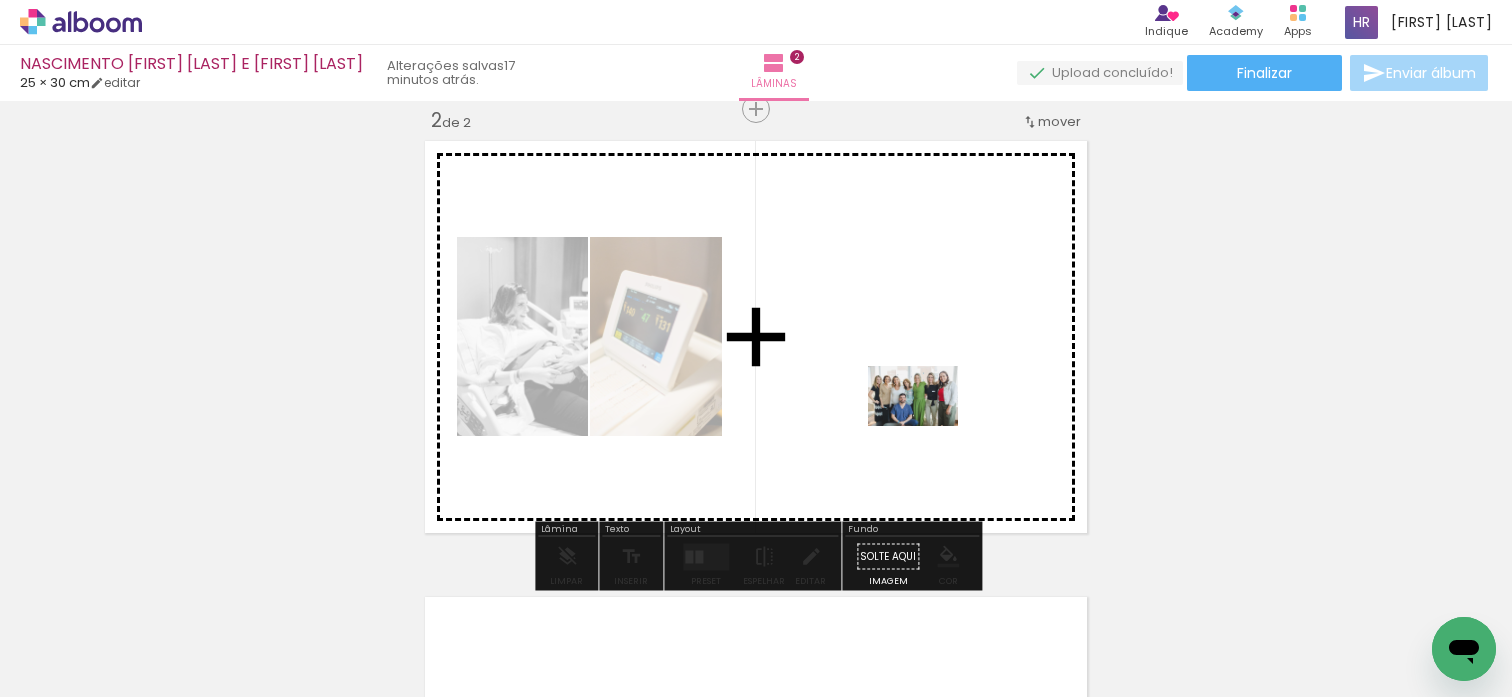 drag, startPoint x: 1097, startPoint y: 632, endPoint x: 928, endPoint y: 426, distance: 266.45264 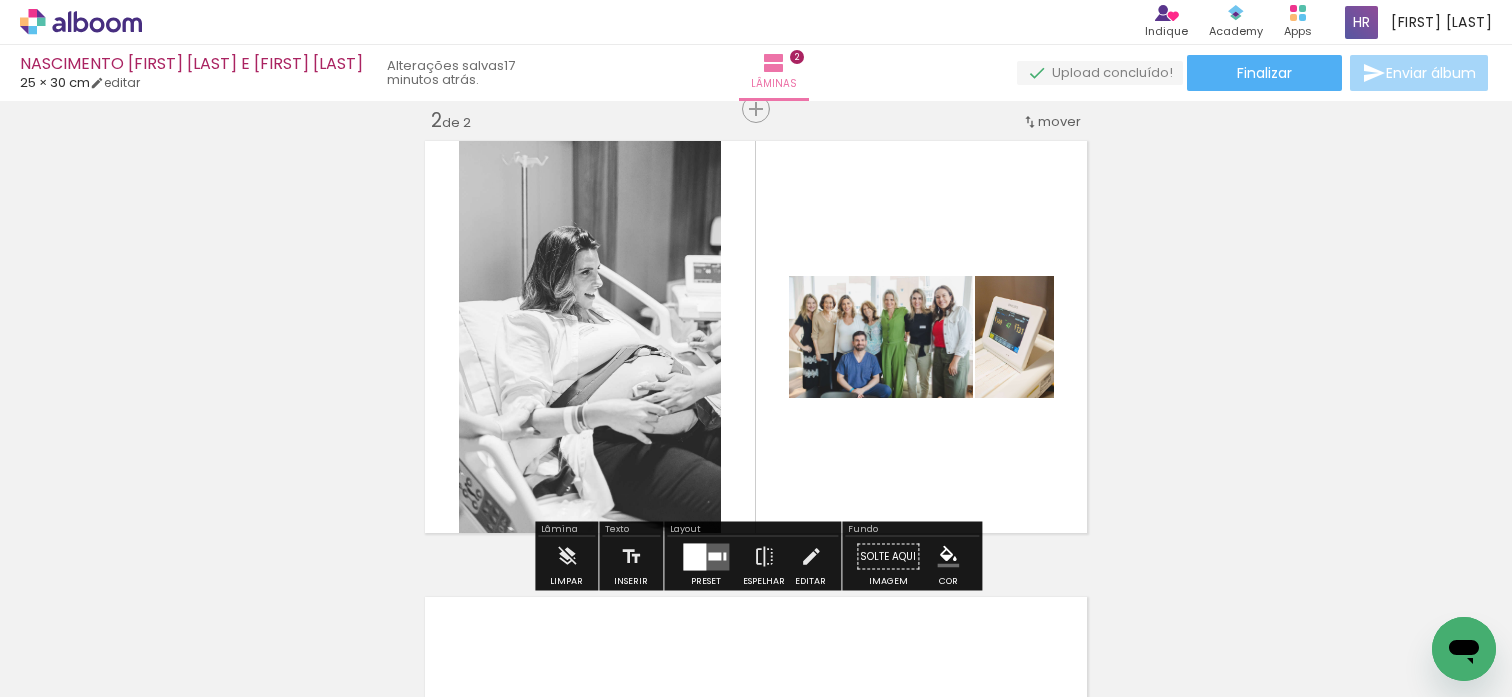 scroll, scrollTop: 491, scrollLeft: 0, axis: vertical 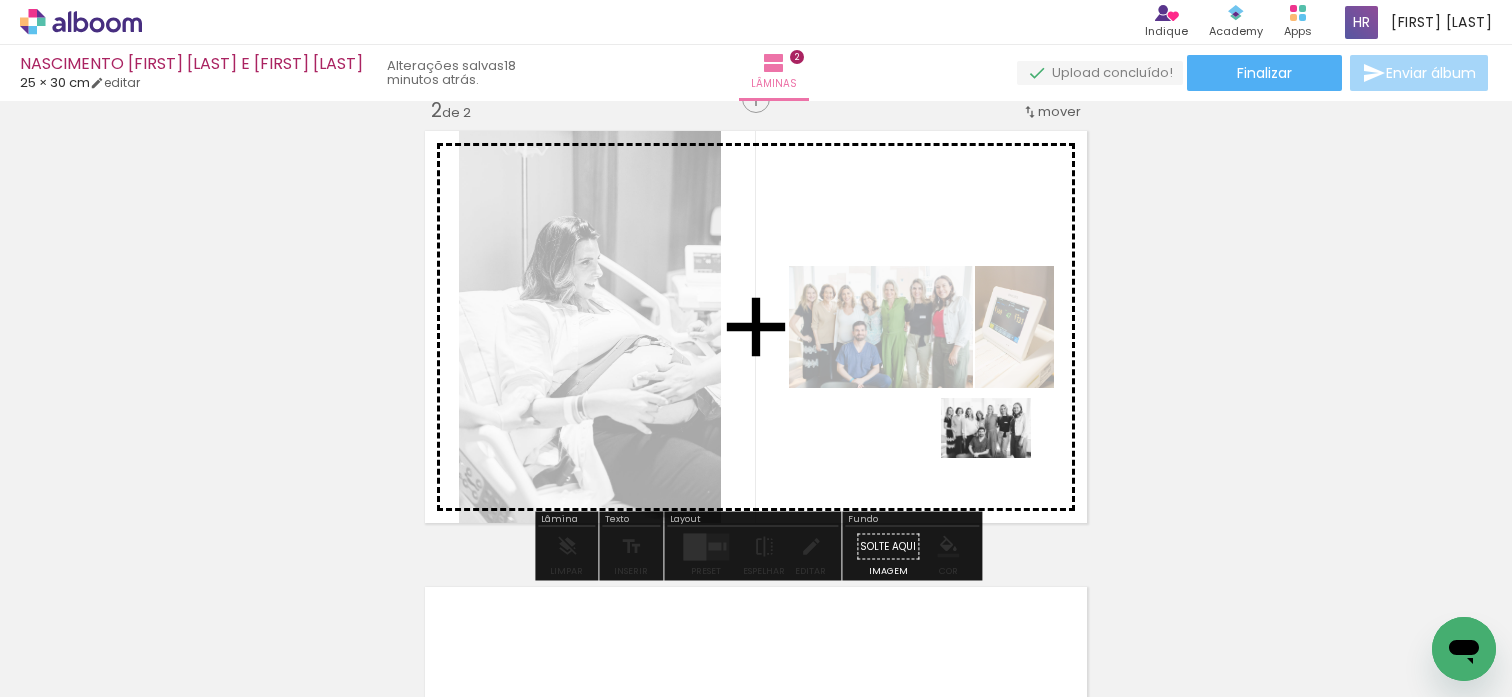 drag, startPoint x: 1200, startPoint y: 634, endPoint x: 1001, endPoint y: 458, distance: 265.66333 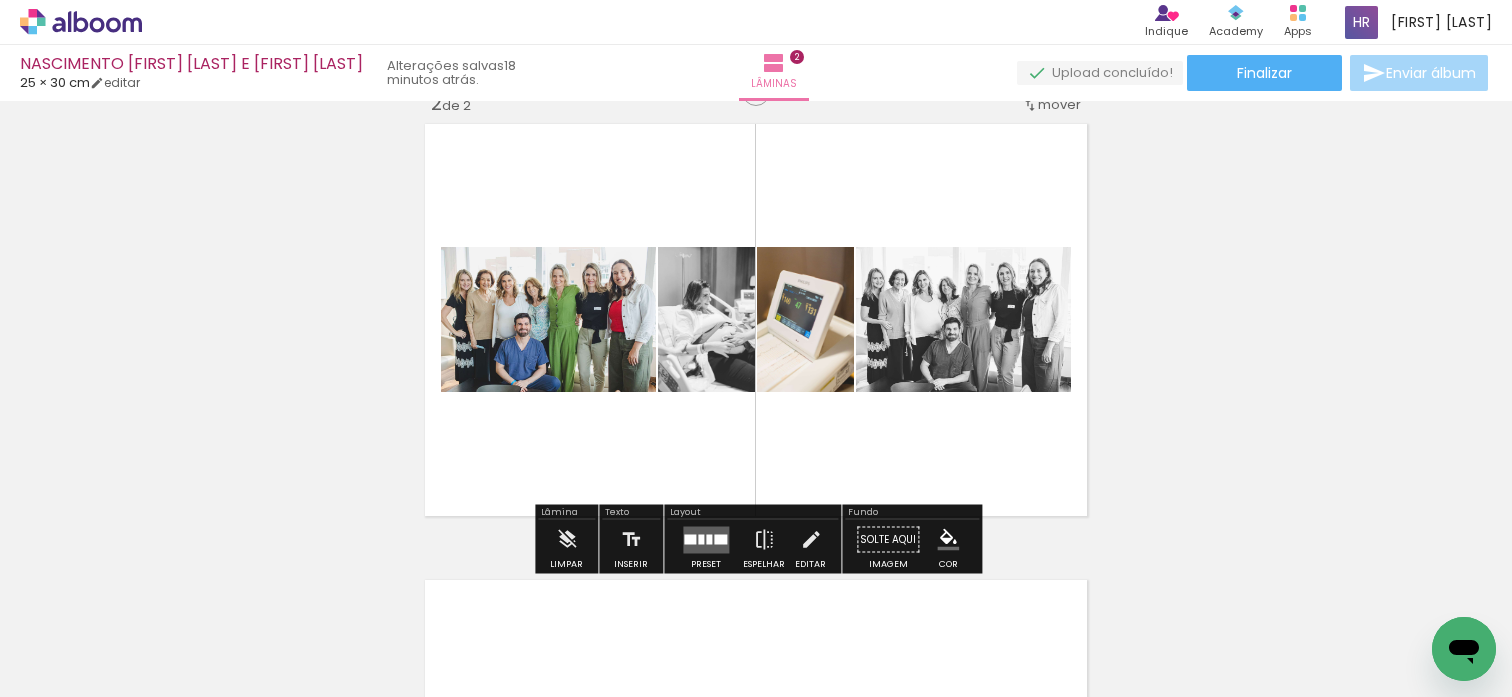click at bounding box center (701, 539) 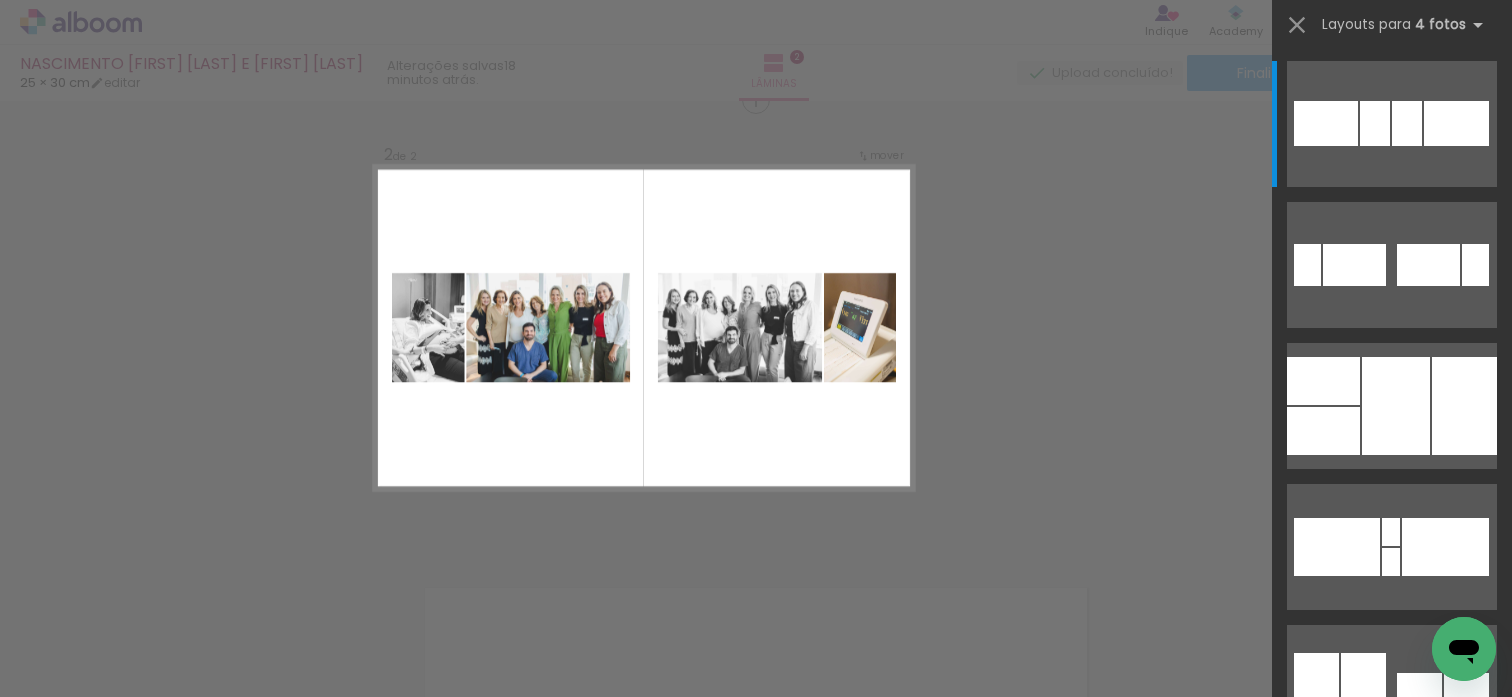 scroll, scrollTop: 481, scrollLeft: 0, axis: vertical 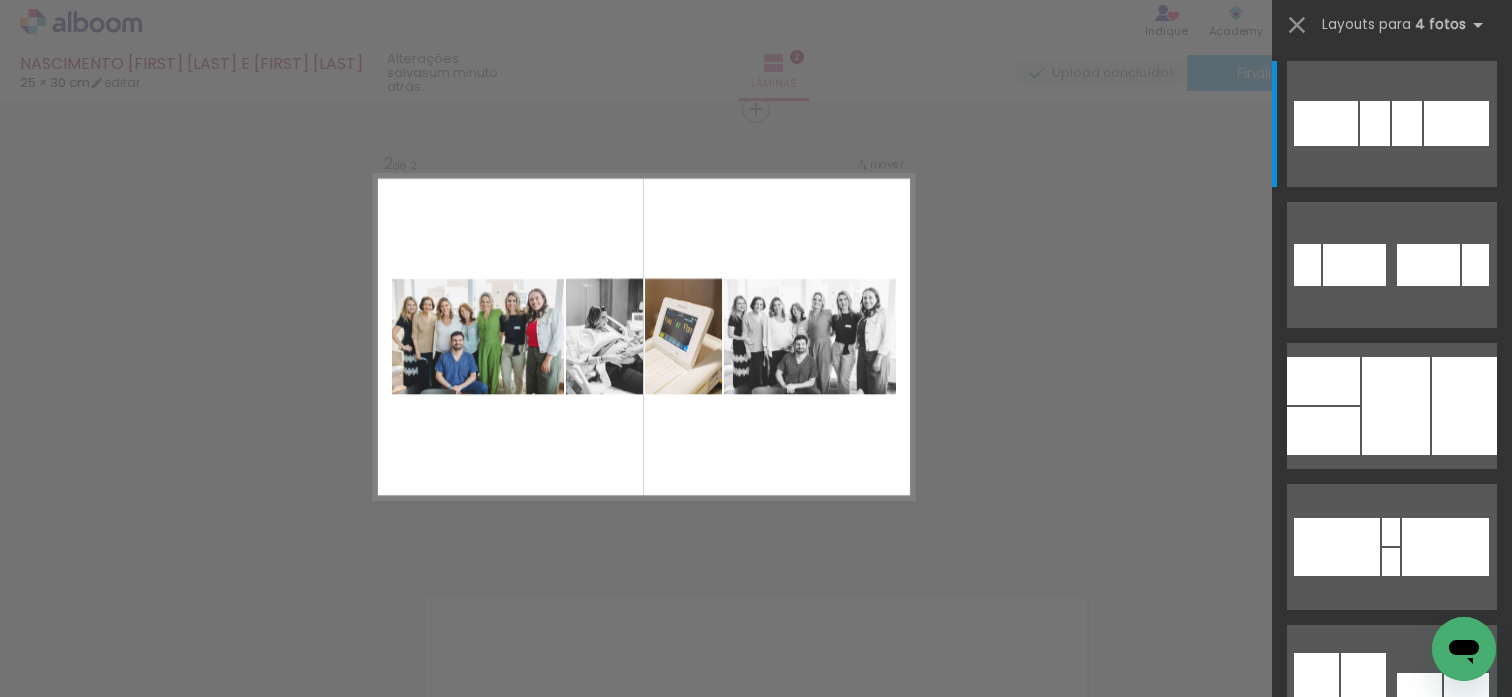 click at bounding box center (756, 50) 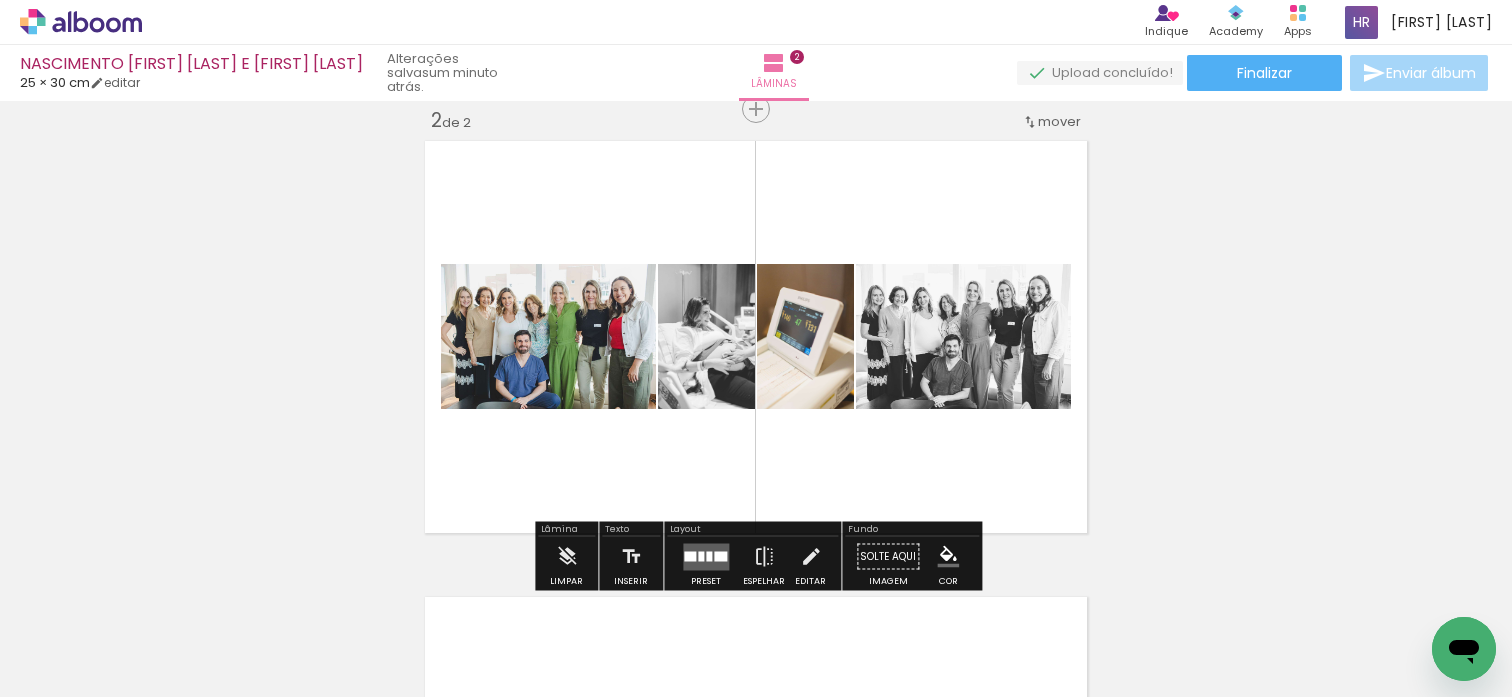 click 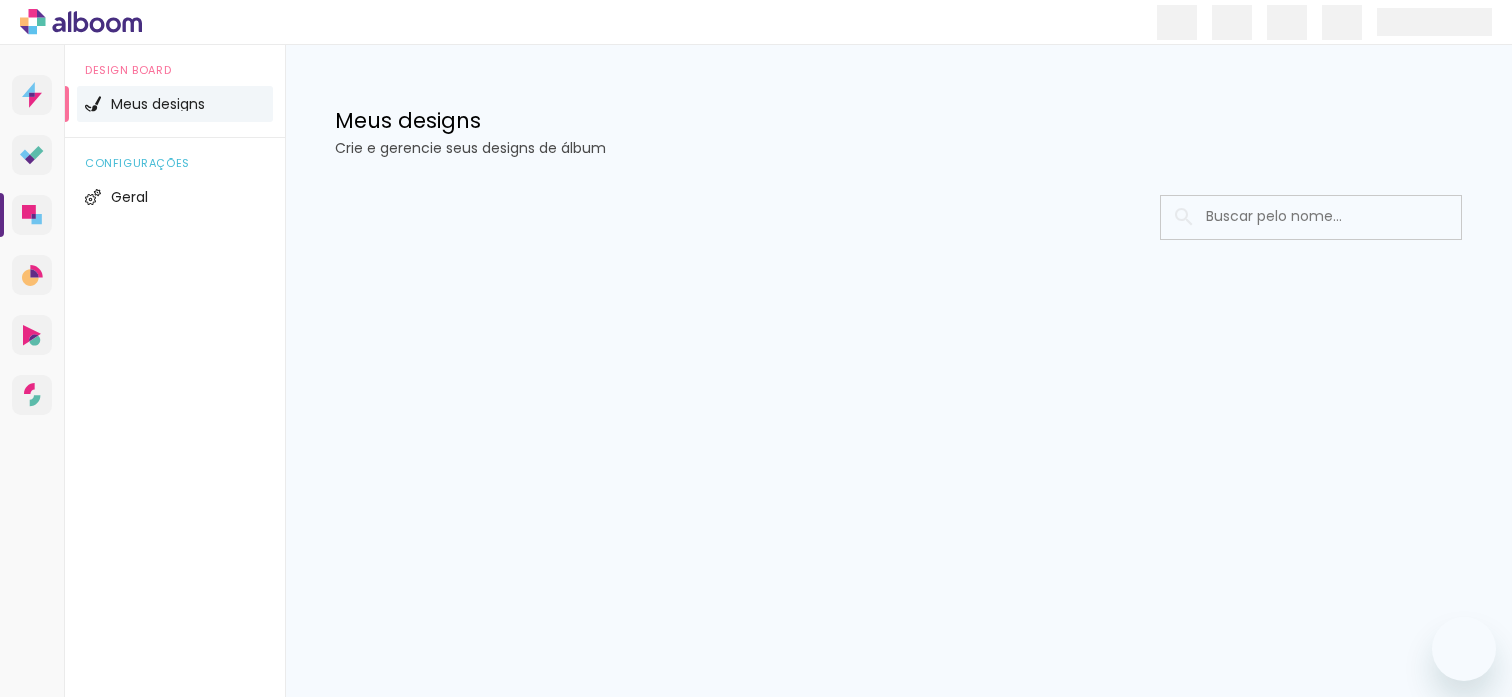 scroll, scrollTop: 0, scrollLeft: 0, axis: both 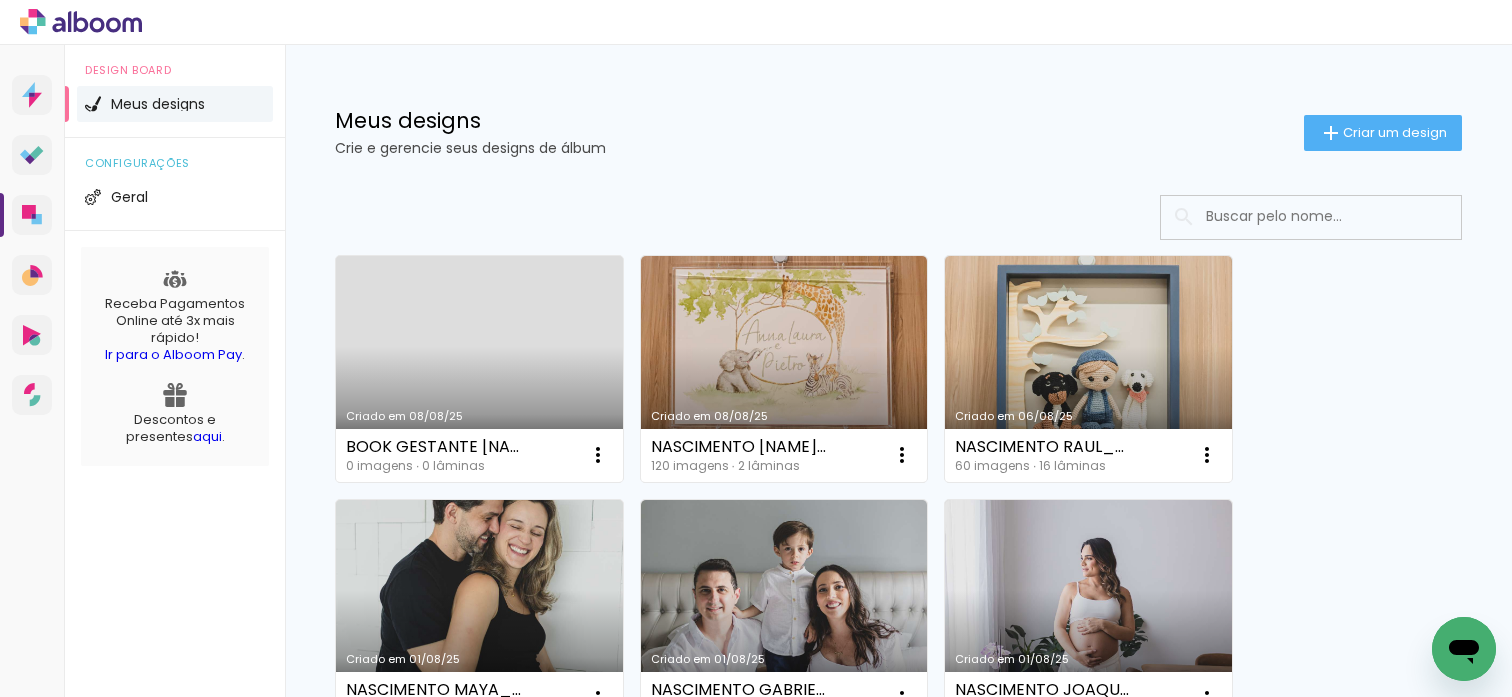 click at bounding box center (1338, 216) 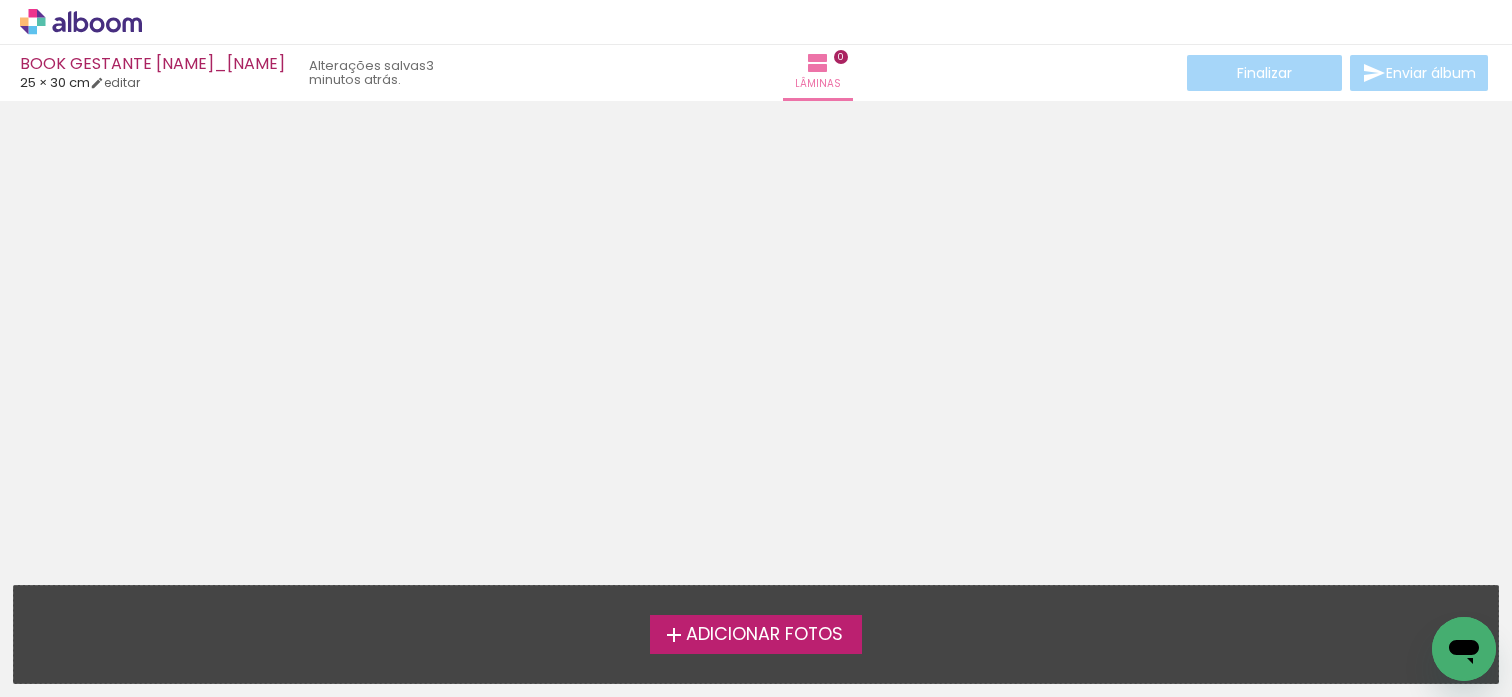 click on "Adicionar Fotos" at bounding box center (764, 635) 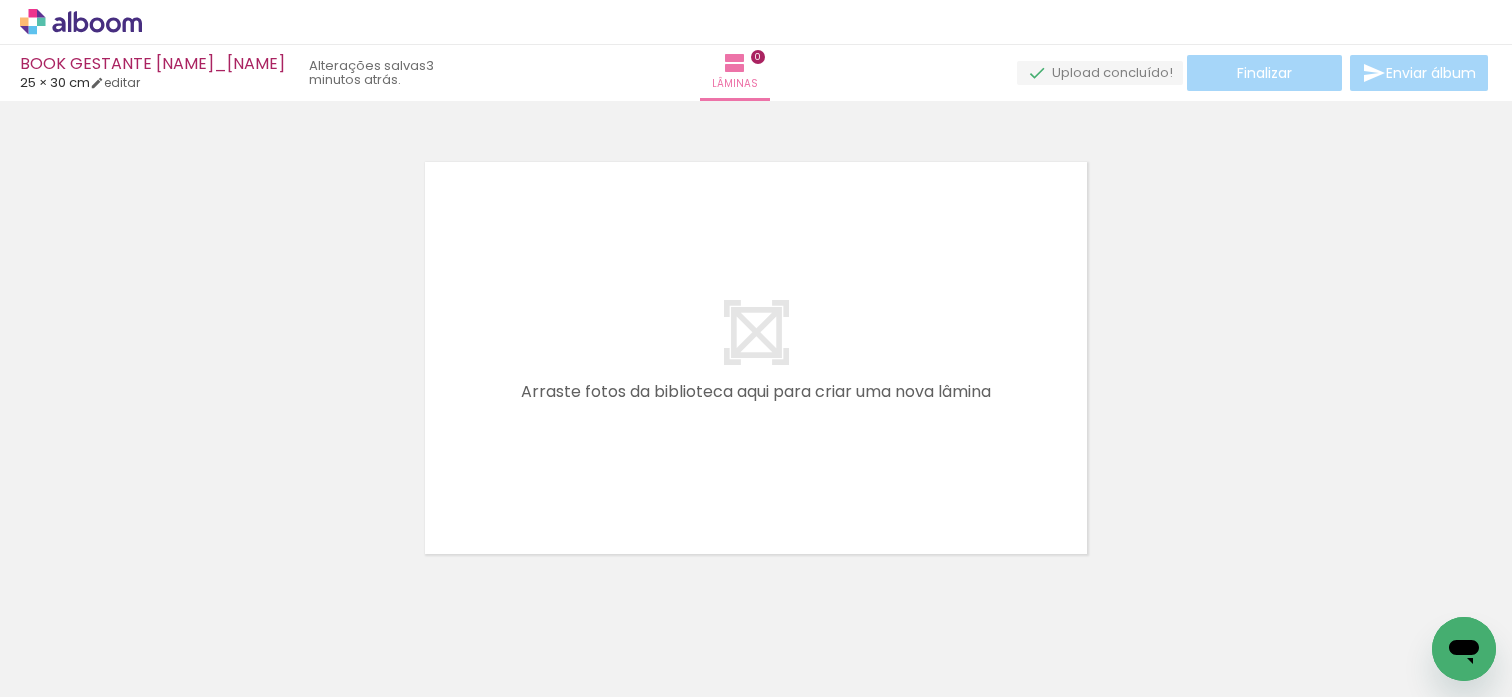scroll, scrollTop: 22, scrollLeft: 0, axis: vertical 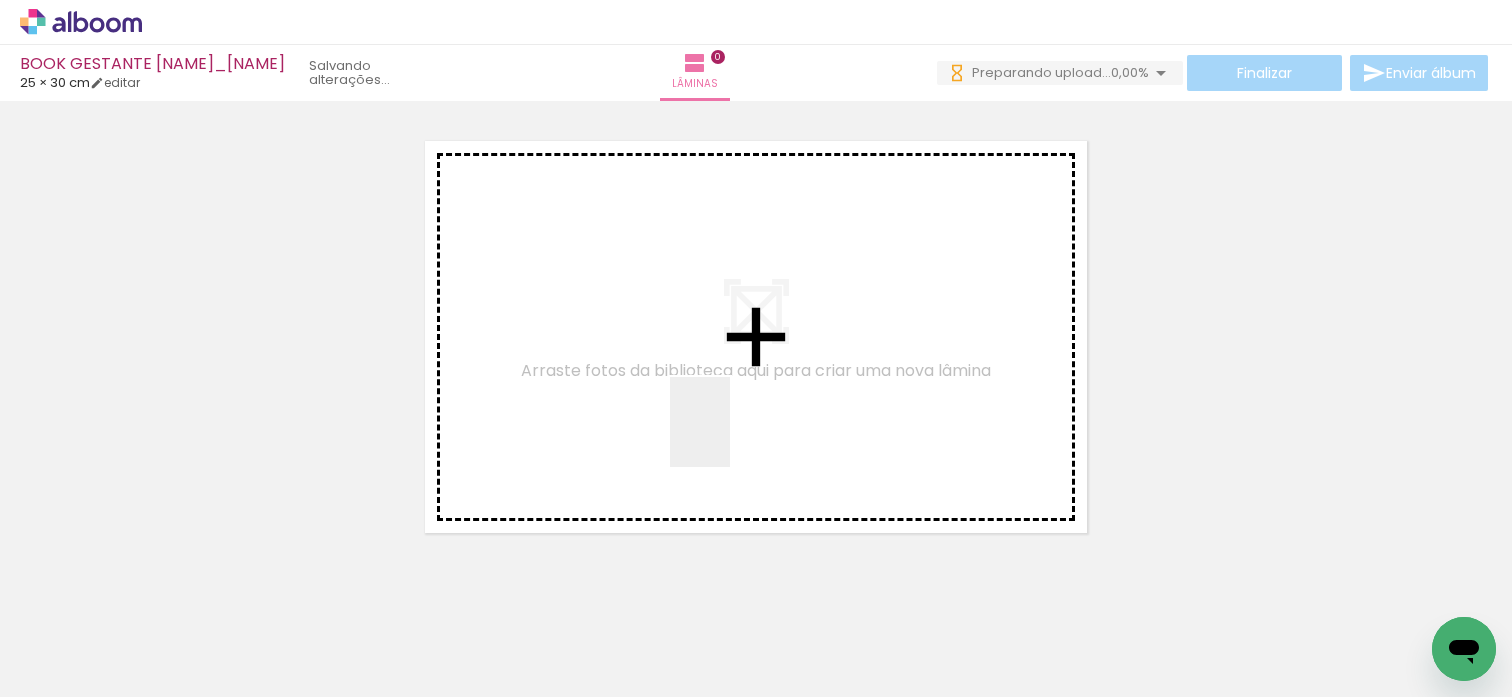 drag, startPoint x: 184, startPoint y: 628, endPoint x: 733, endPoint y: 432, distance: 582.93823 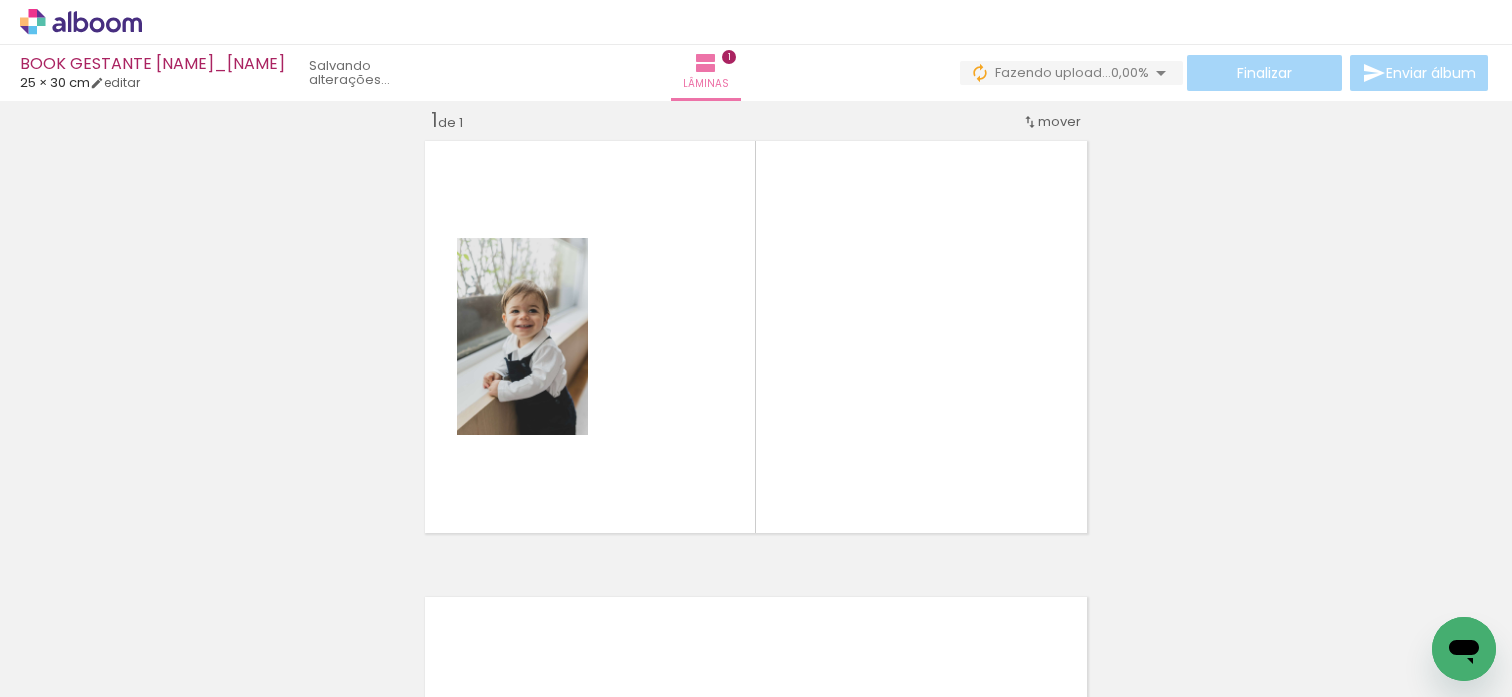 scroll, scrollTop: 21, scrollLeft: 0, axis: vertical 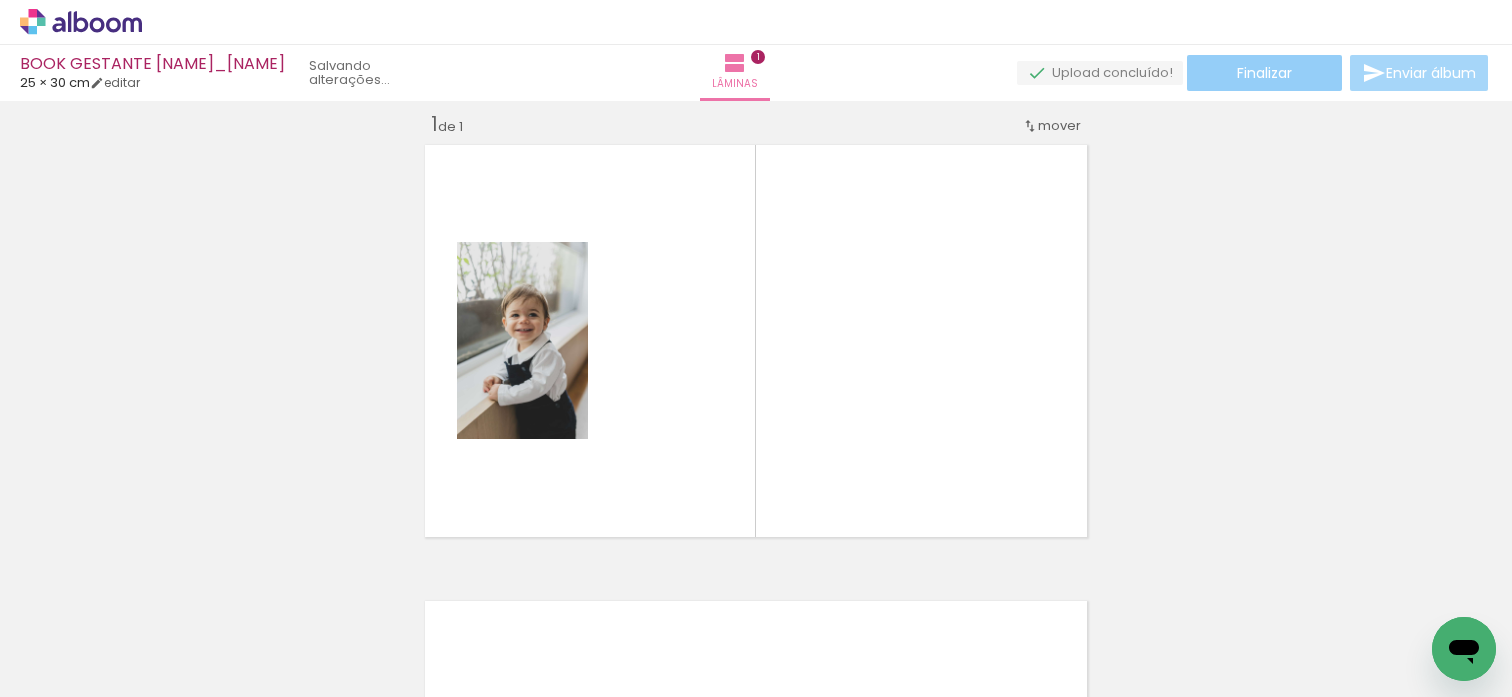 click on "Finalizar" 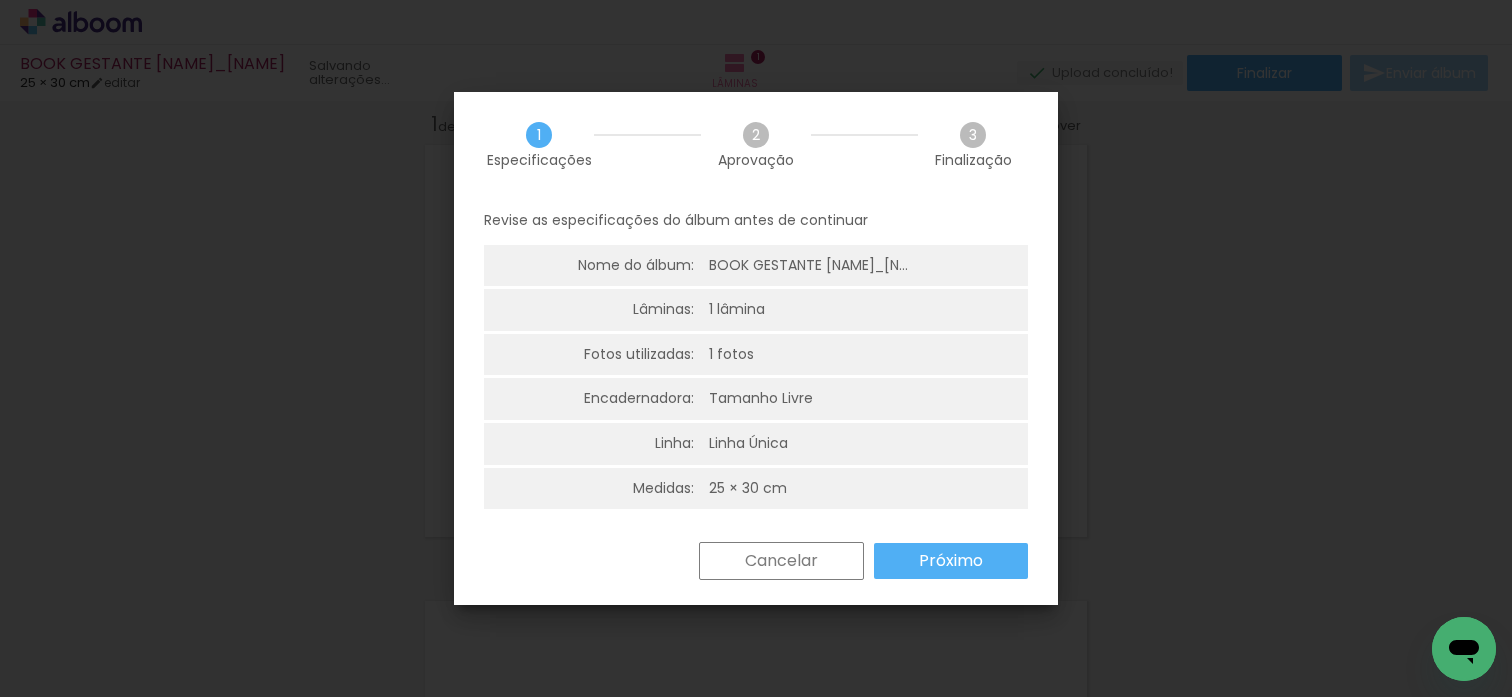 scroll, scrollTop: 5, scrollLeft: 0, axis: vertical 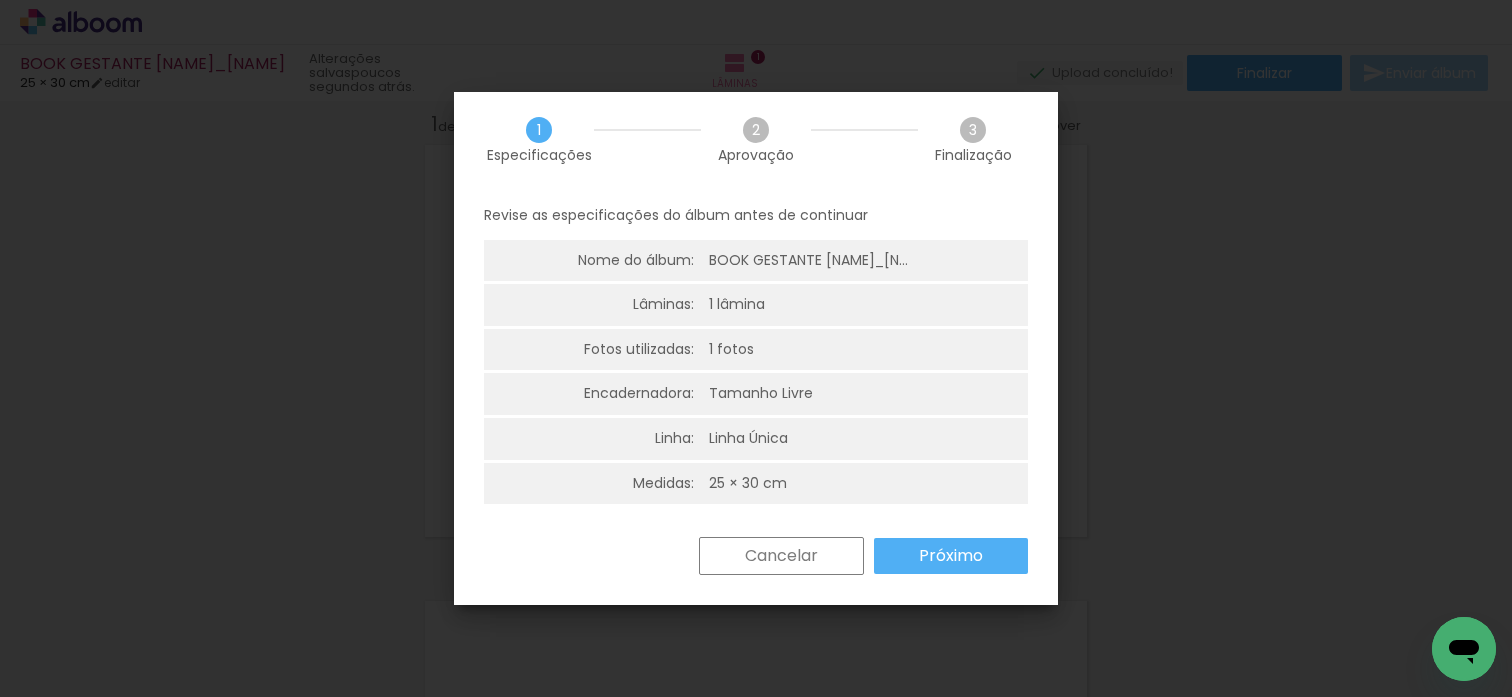 click on "Próximo" at bounding box center [951, 556] 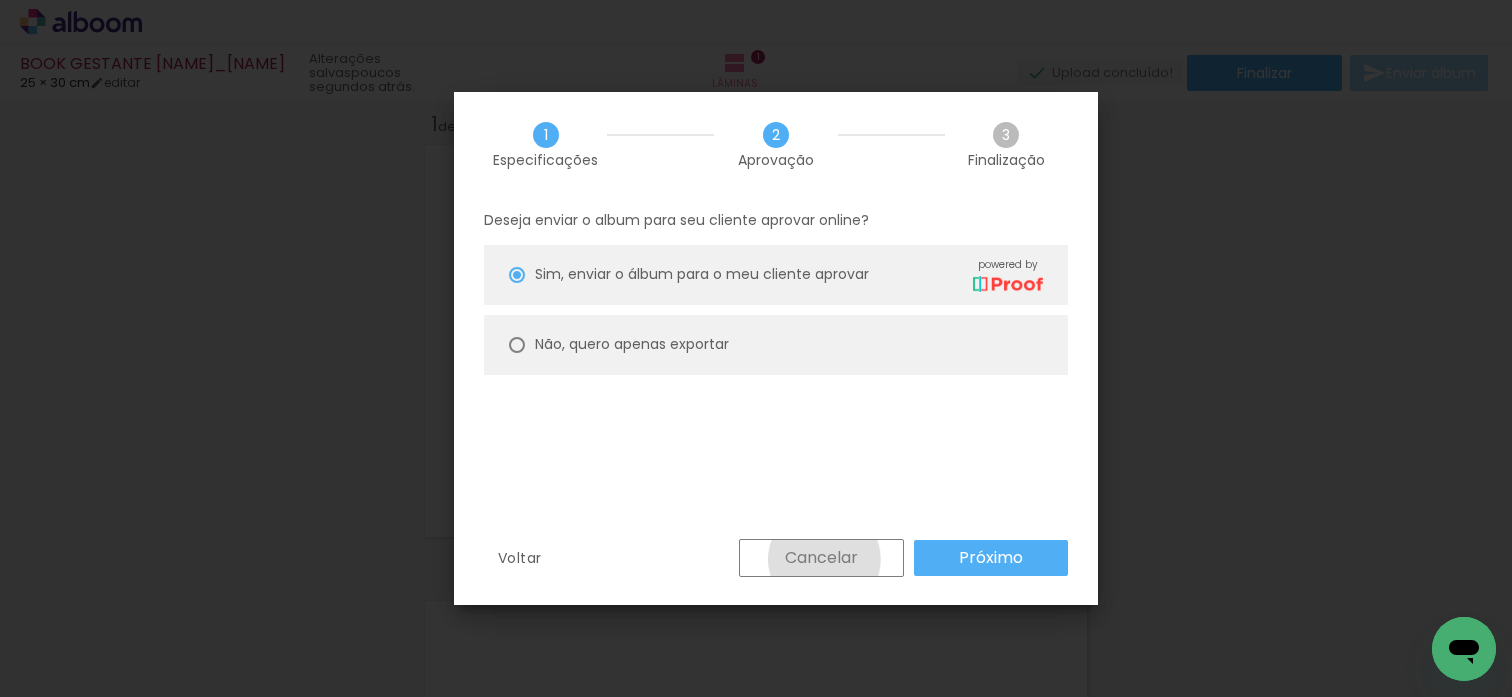 drag, startPoint x: 824, startPoint y: 559, endPoint x: 1274, endPoint y: 174, distance: 592.2204 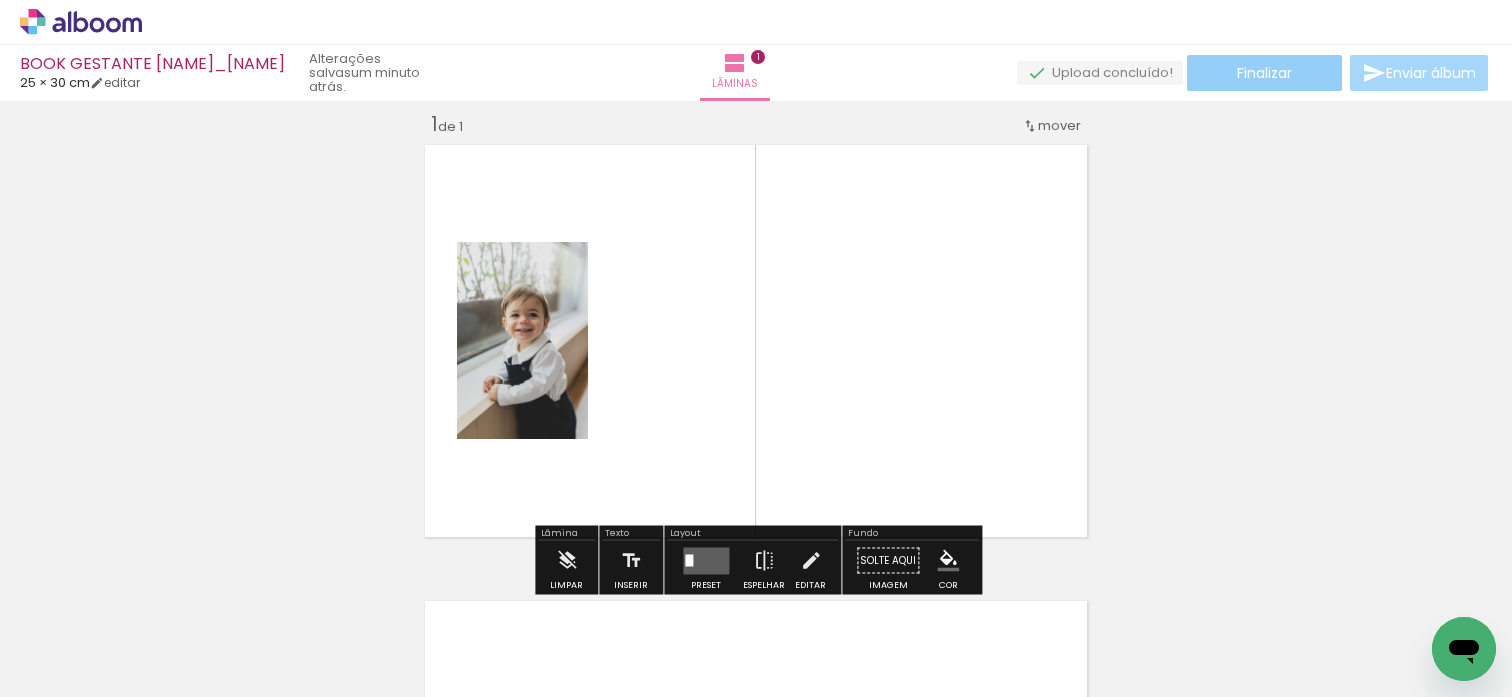 click on "Finalizar" 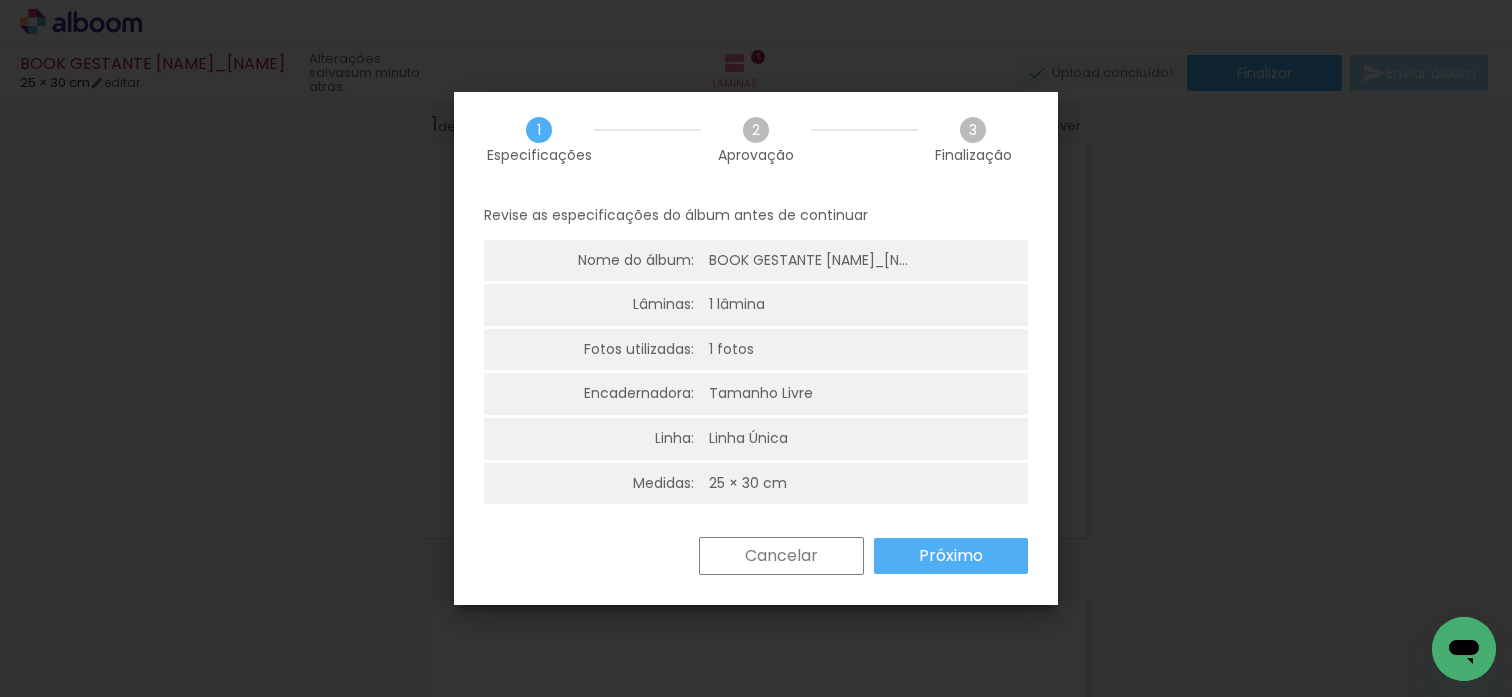 click on "Próximo" at bounding box center (0, 0) 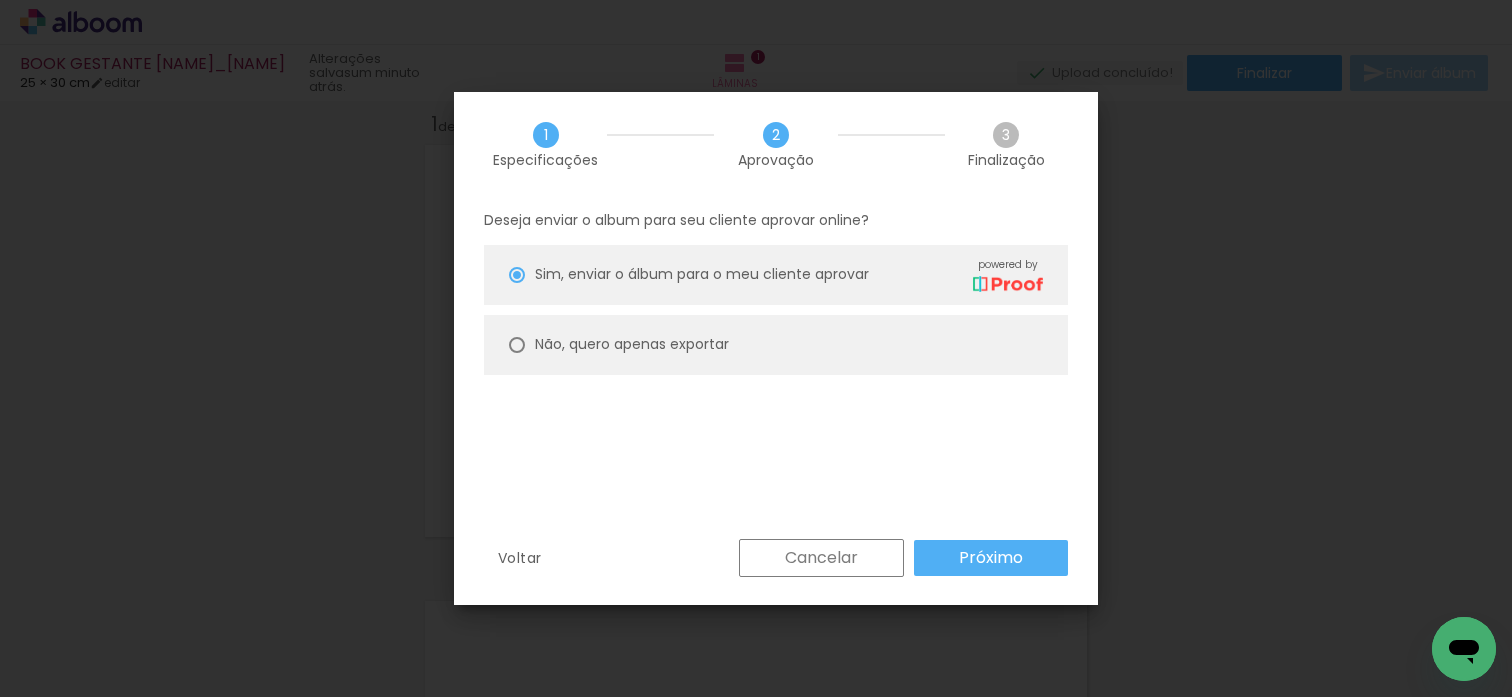 click on "Não, quero apenas exportar" at bounding box center (0, 0) 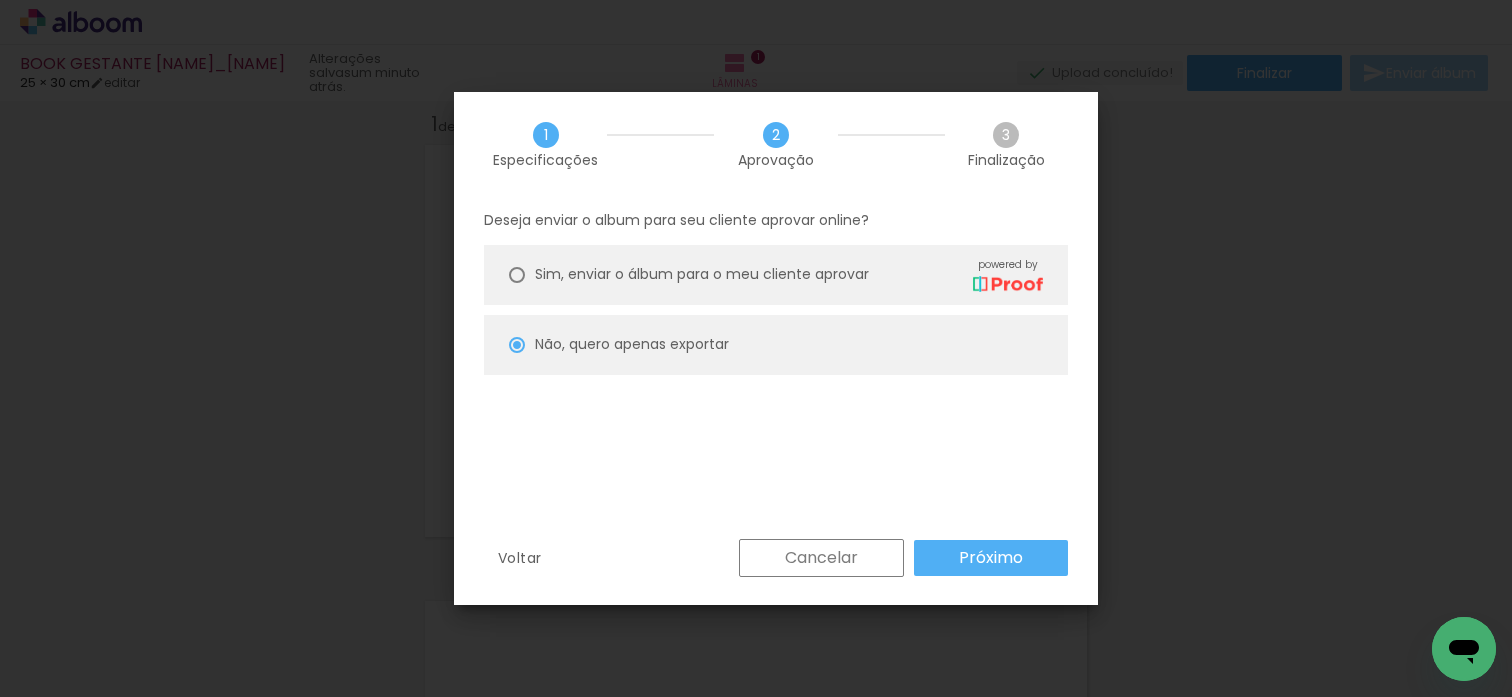 click on "Próximo" at bounding box center [0, 0] 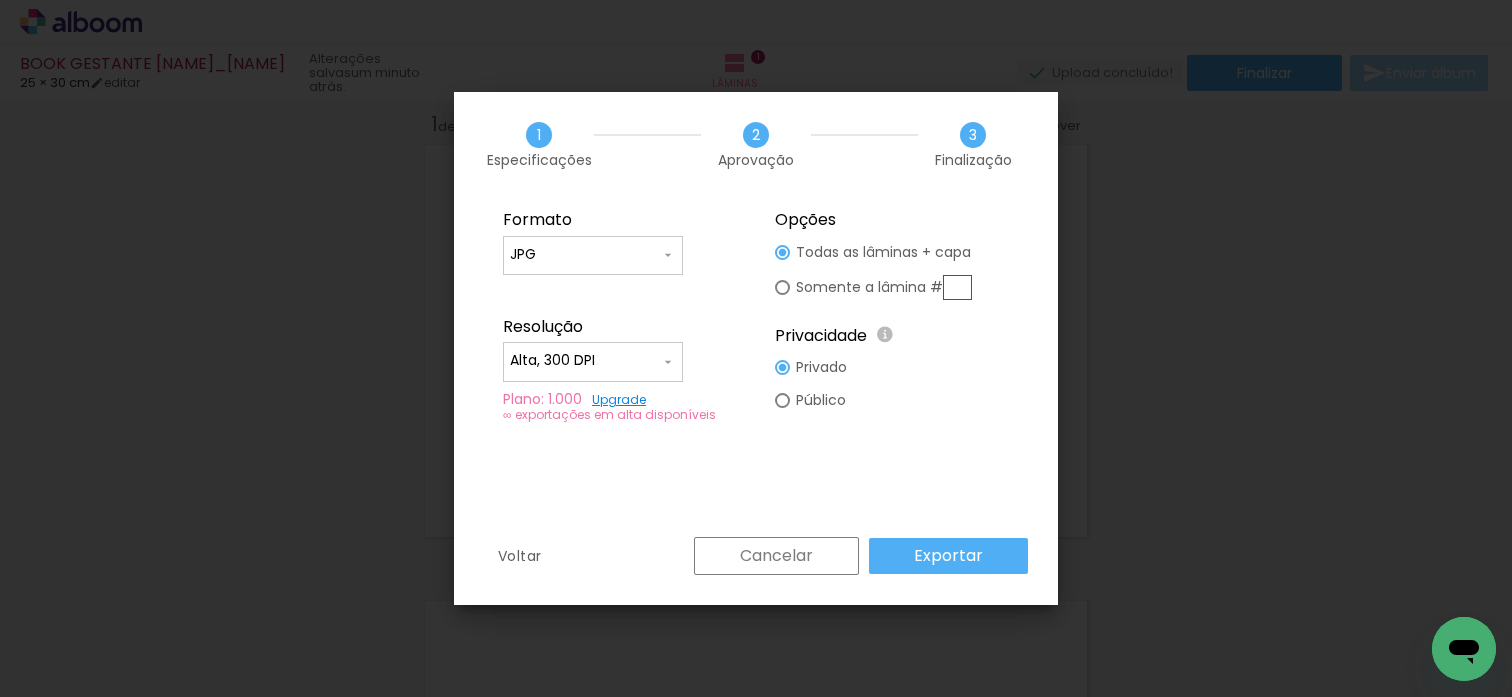 click on "Exportar" at bounding box center [0, 0] 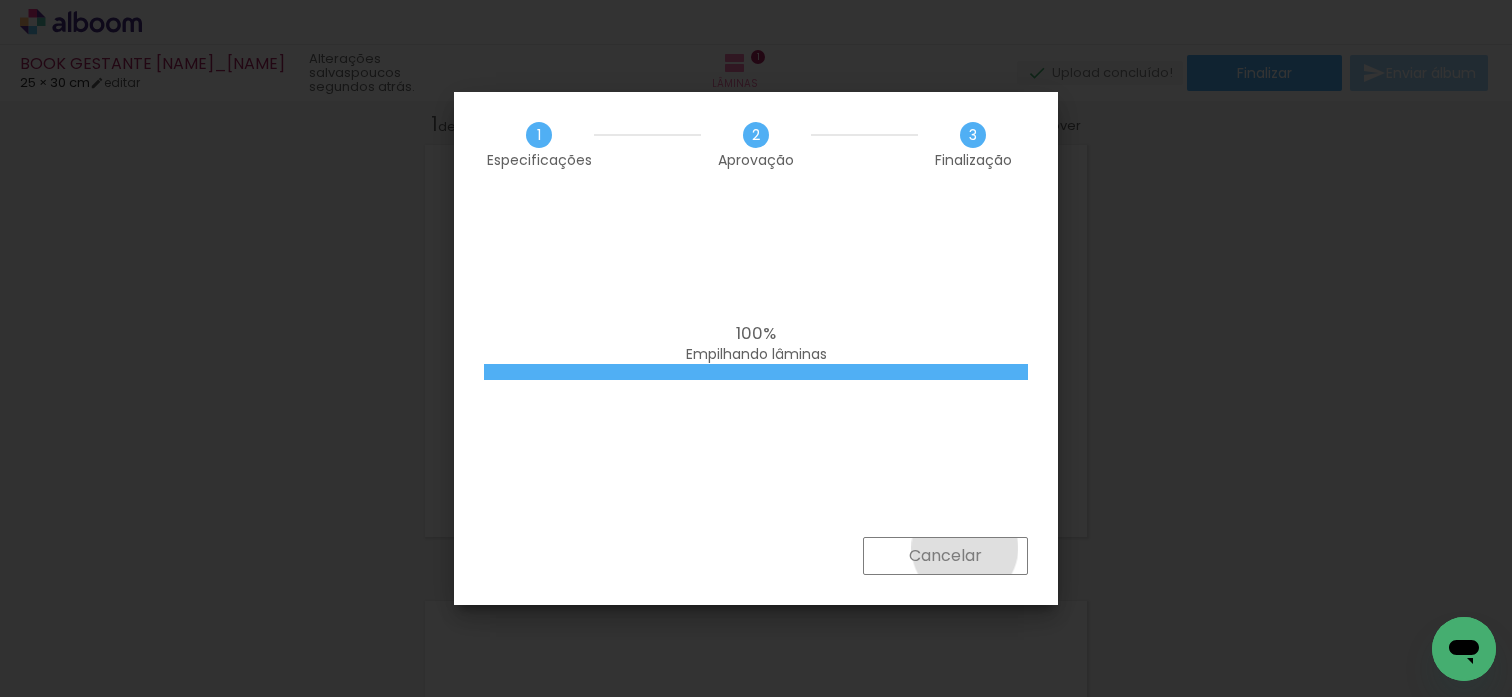 click on "Cancelar" at bounding box center [0, 0] 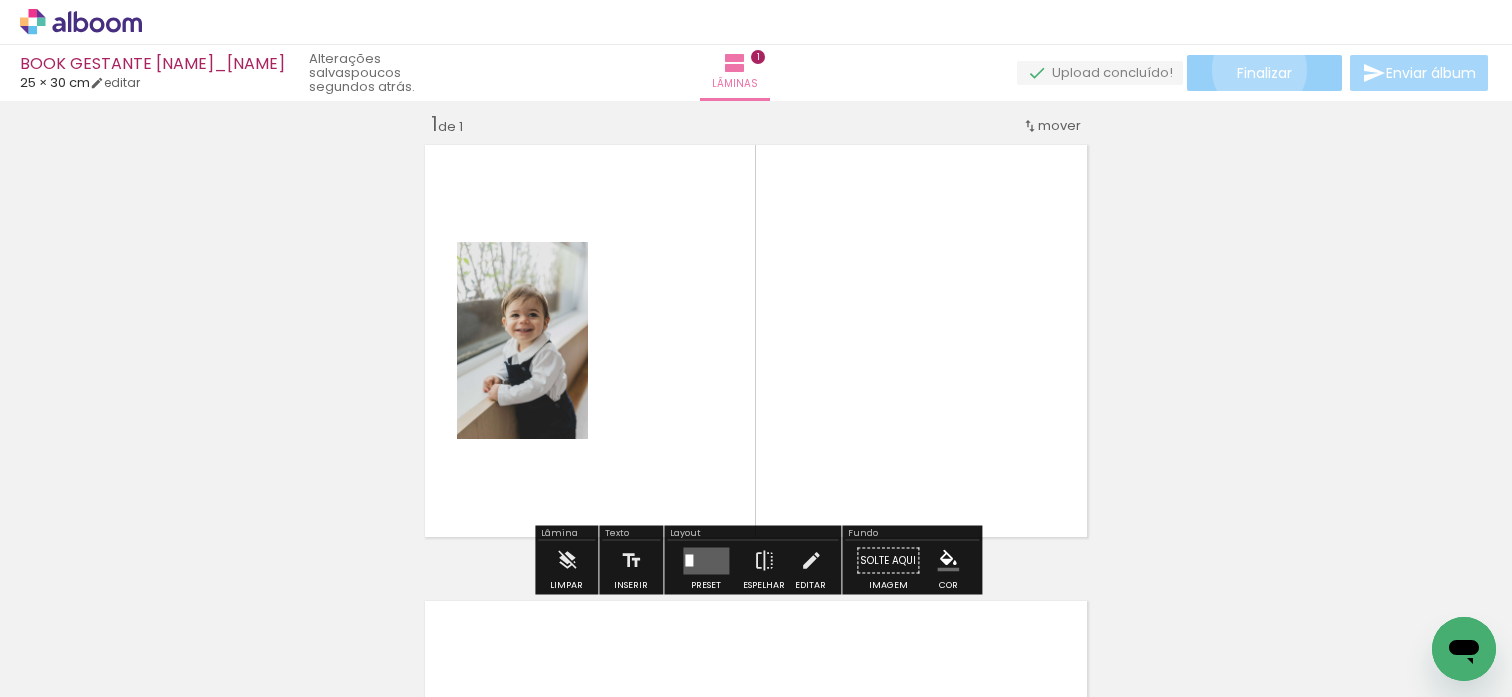 click on "Finalizar" 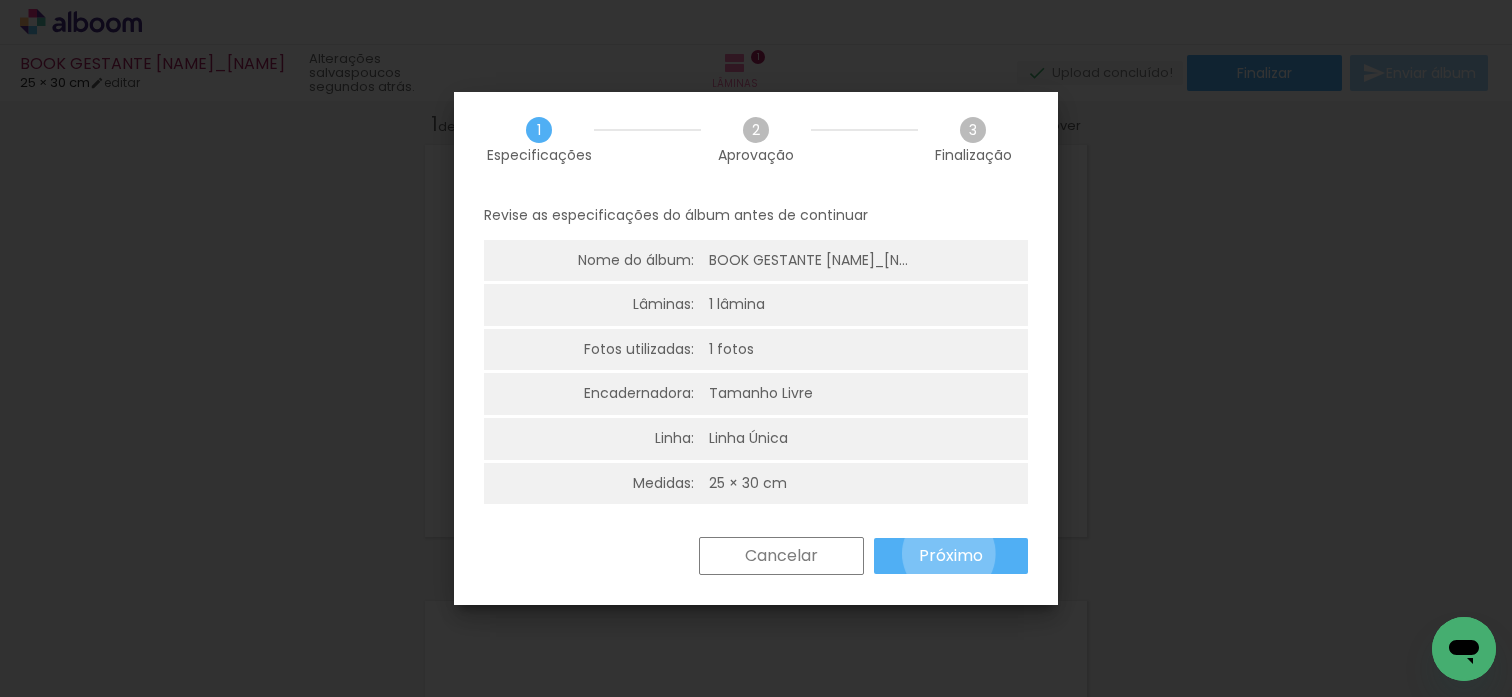 click on "Próximo" at bounding box center (0, 0) 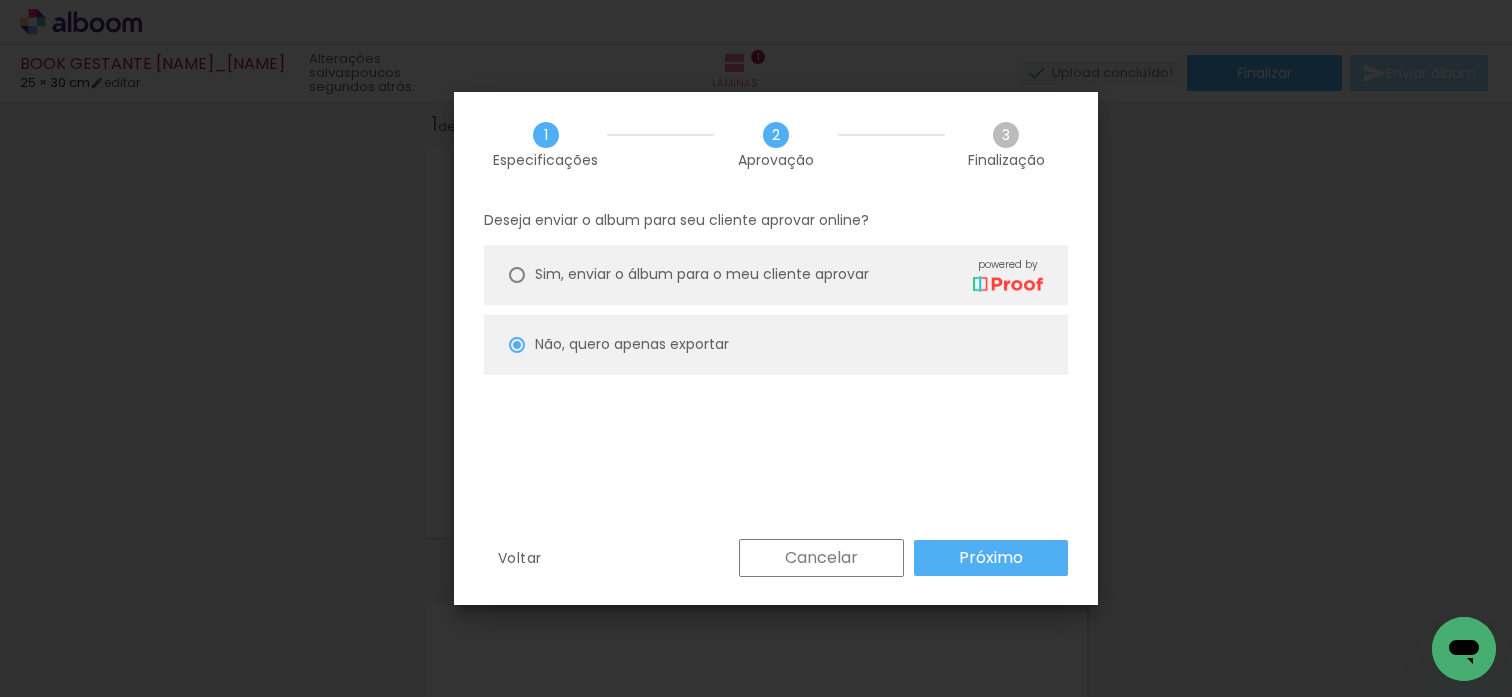 click on "Sim, enviar o álbum para o meu cliente aprovar" at bounding box center [702, 274] 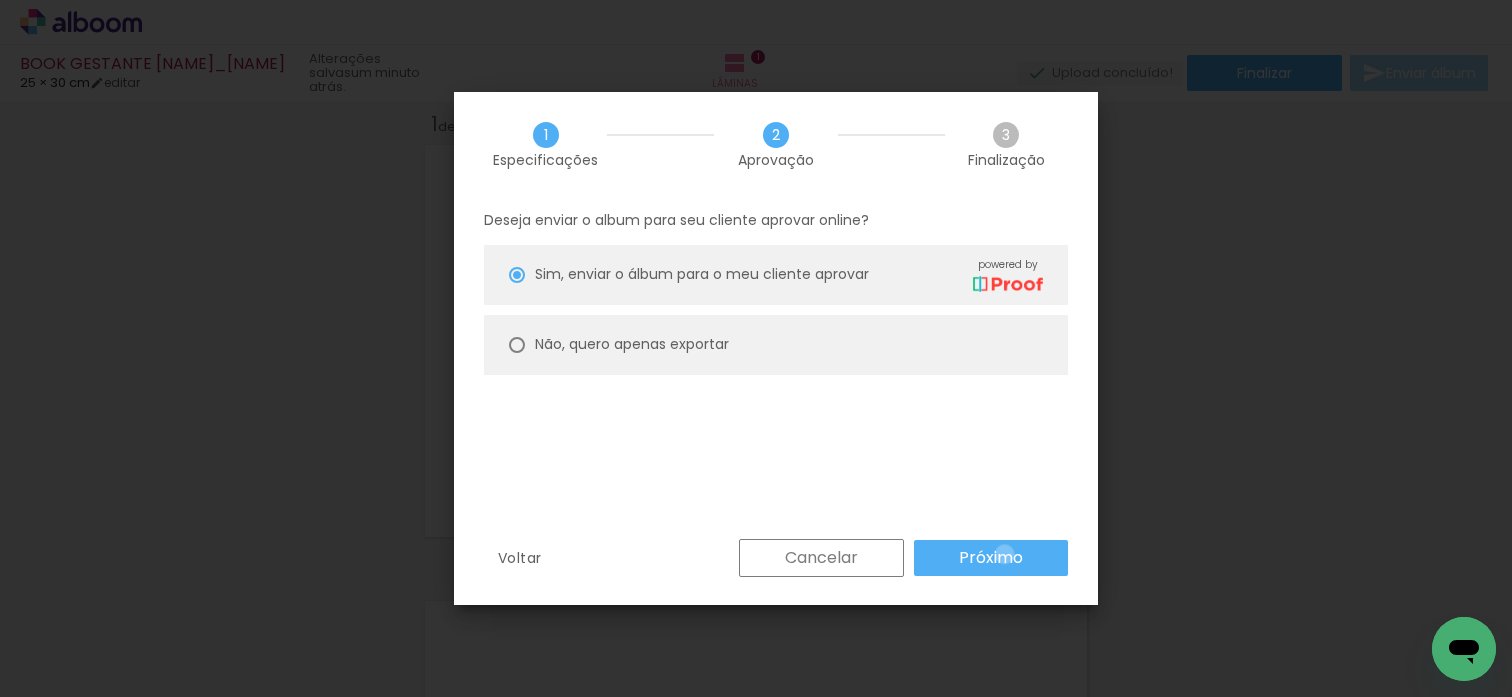 click on "Próximo" at bounding box center (0, 0) 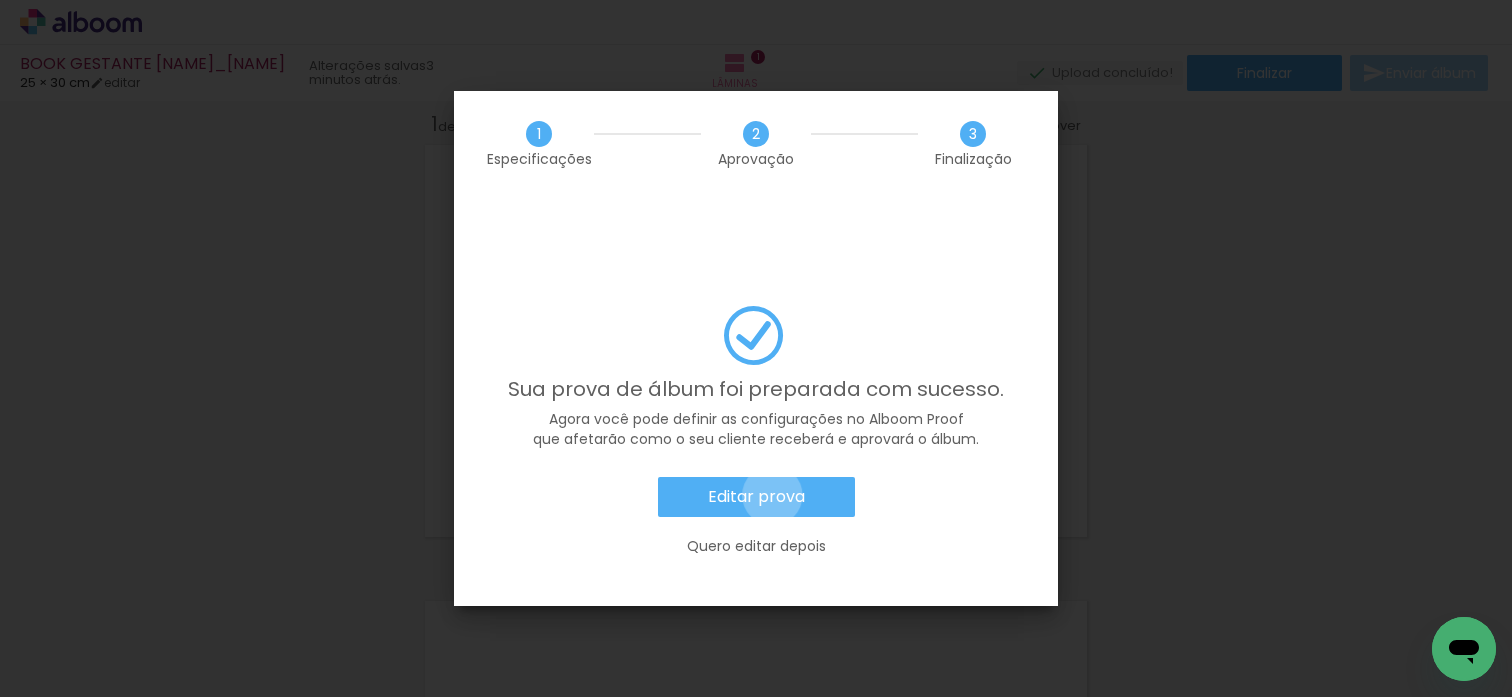 click on "Editar prova" at bounding box center (0, 0) 